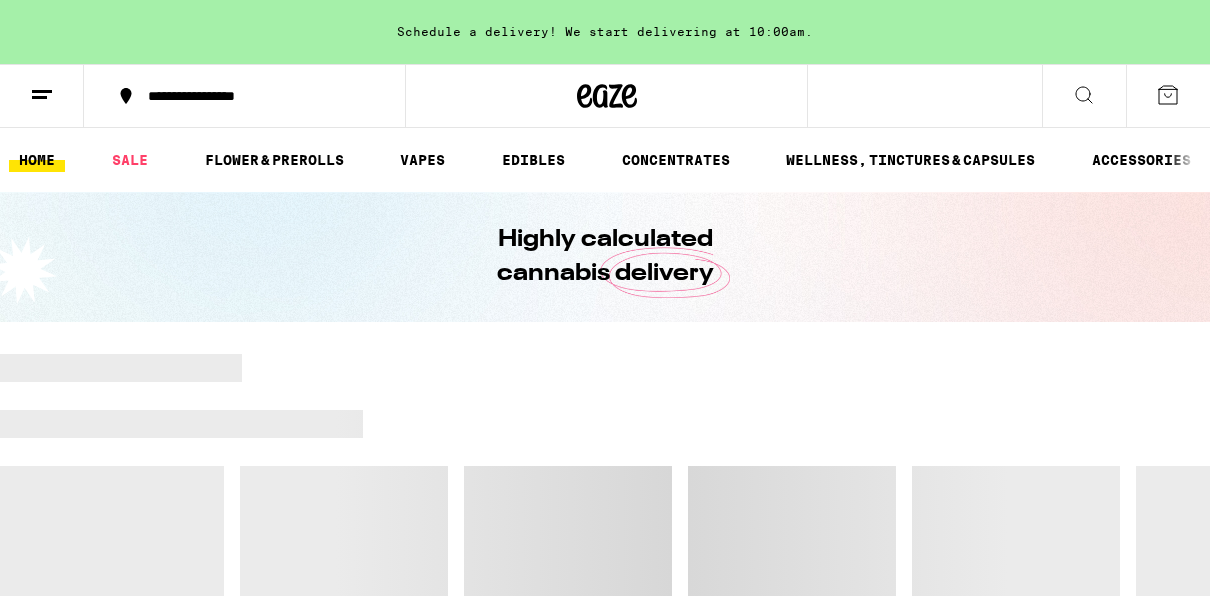 scroll, scrollTop: 0, scrollLeft: 0, axis: both 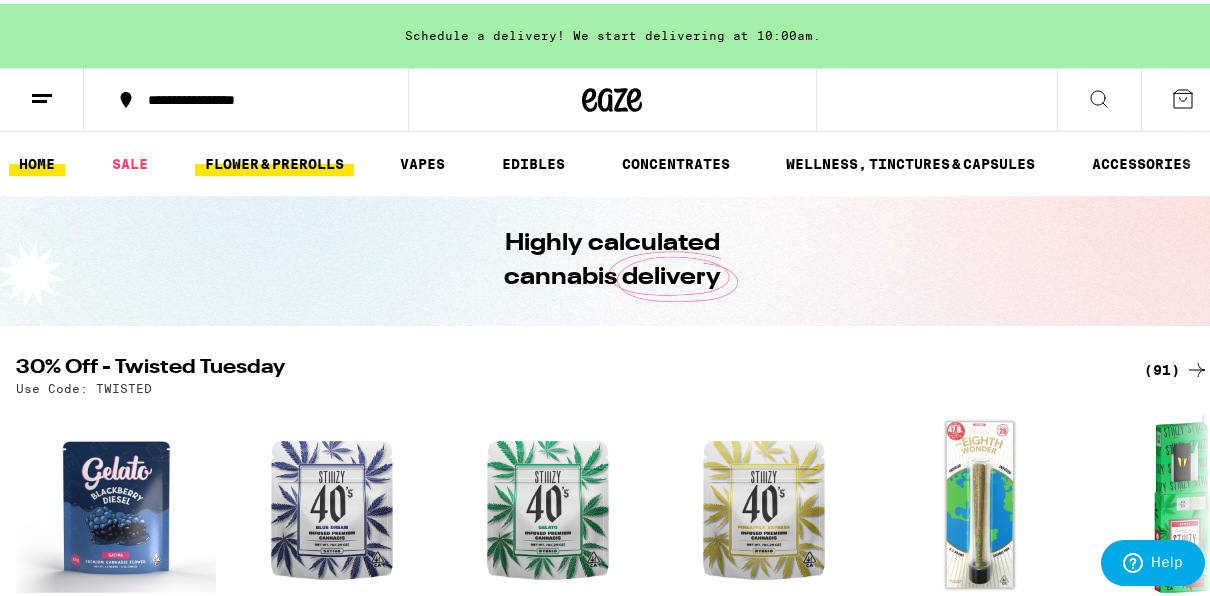 click on "FLOWER & PREROLLS" at bounding box center (274, 160) 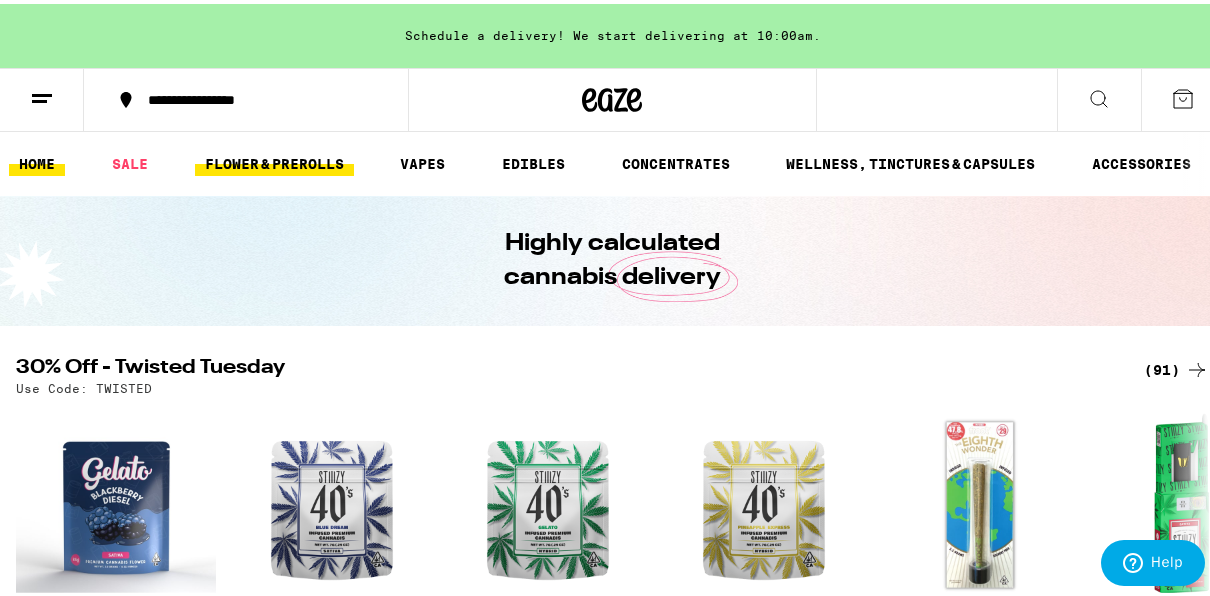 scroll, scrollTop: 0, scrollLeft: 0, axis: both 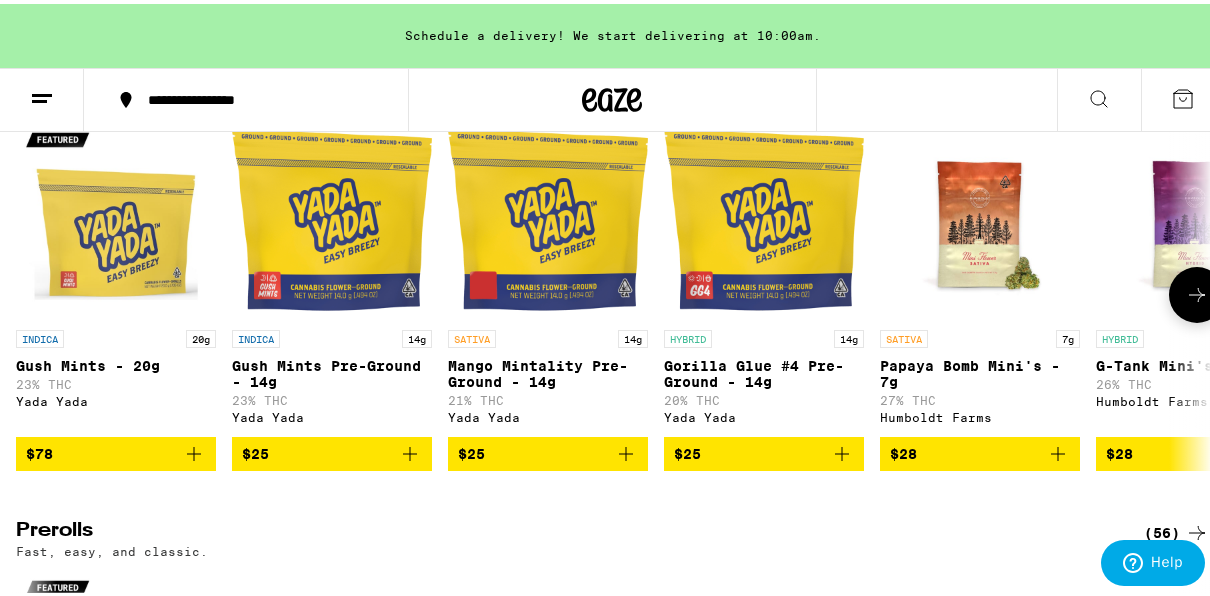 click at bounding box center [1197, 291] 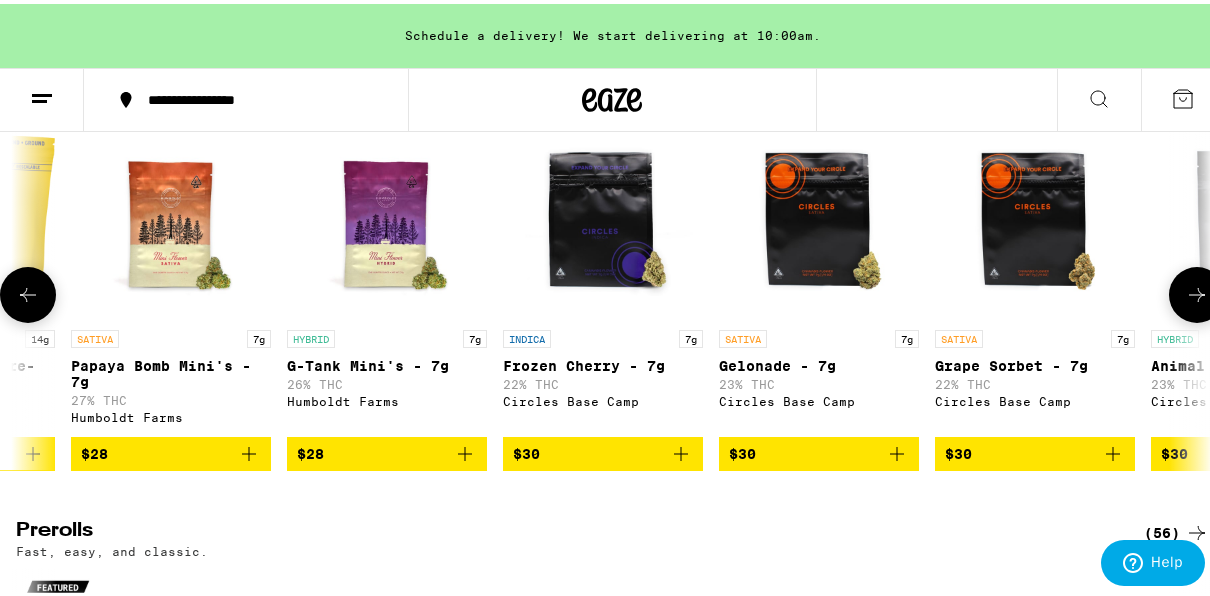 scroll, scrollTop: 0, scrollLeft: 960, axis: horizontal 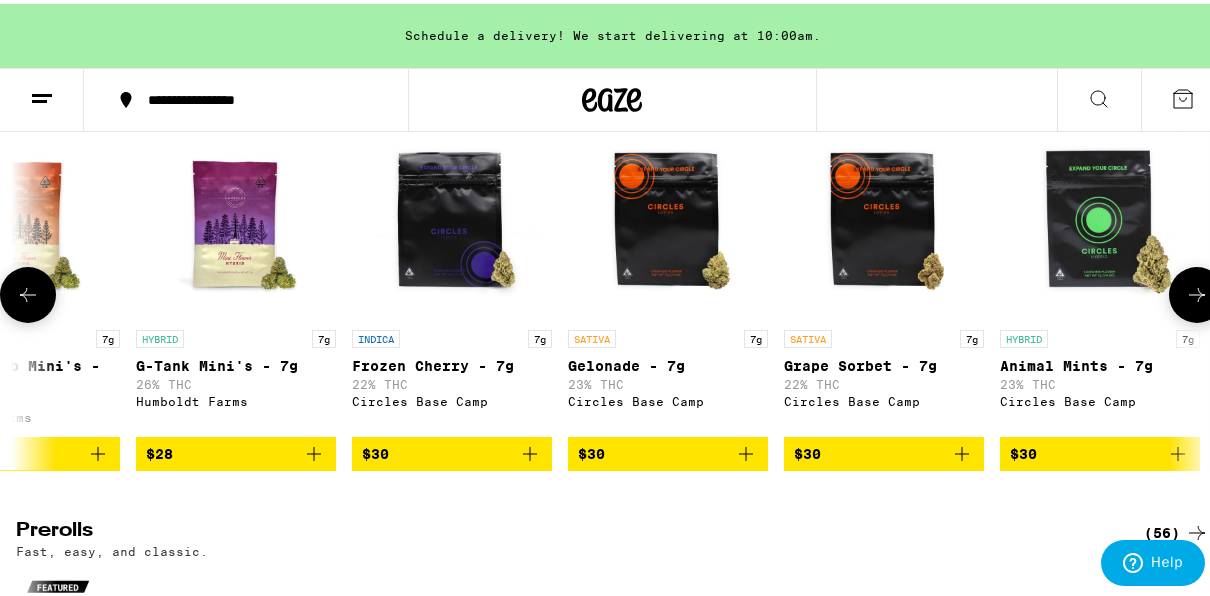 click at bounding box center [1197, 291] 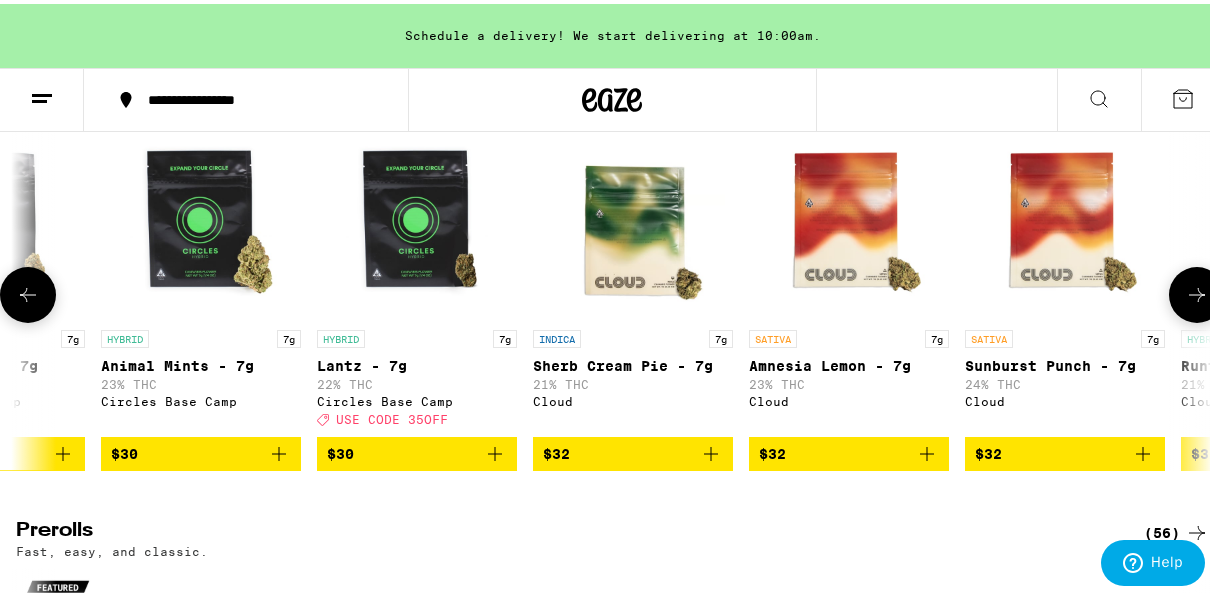 scroll, scrollTop: 0, scrollLeft: 1920, axis: horizontal 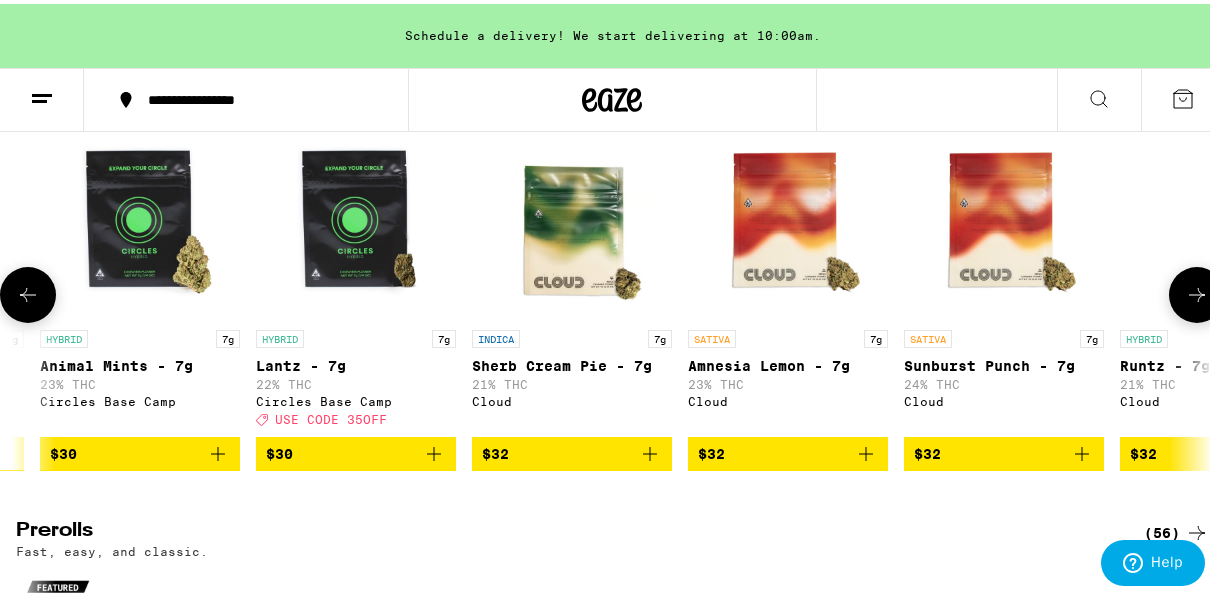 click at bounding box center (1197, 291) 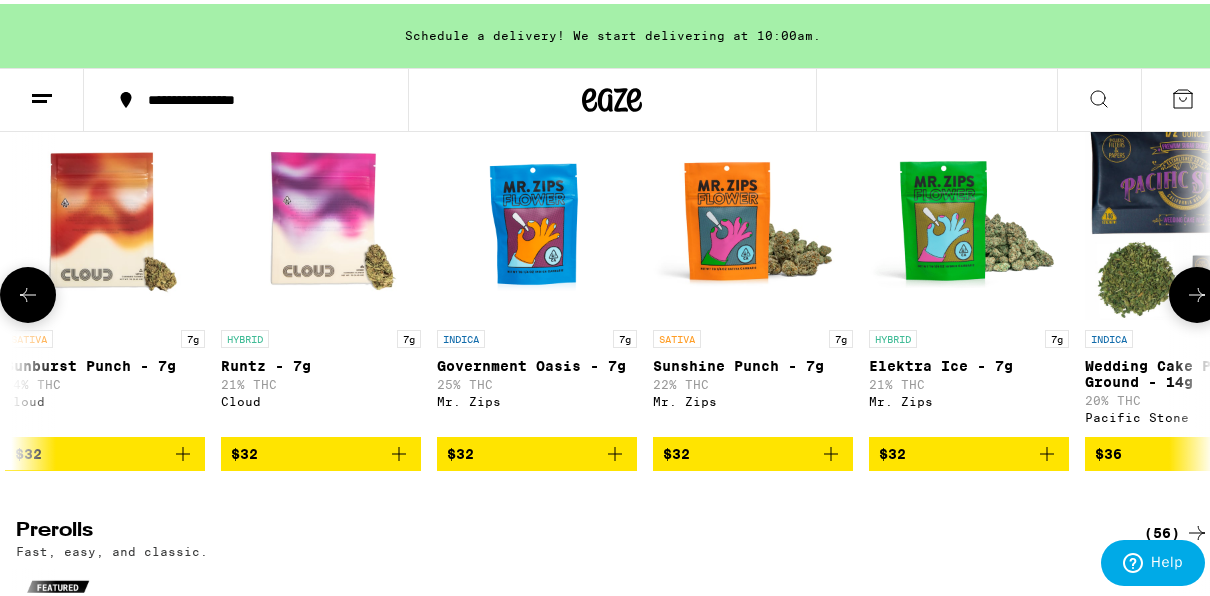 scroll, scrollTop: 0, scrollLeft: 2880, axis: horizontal 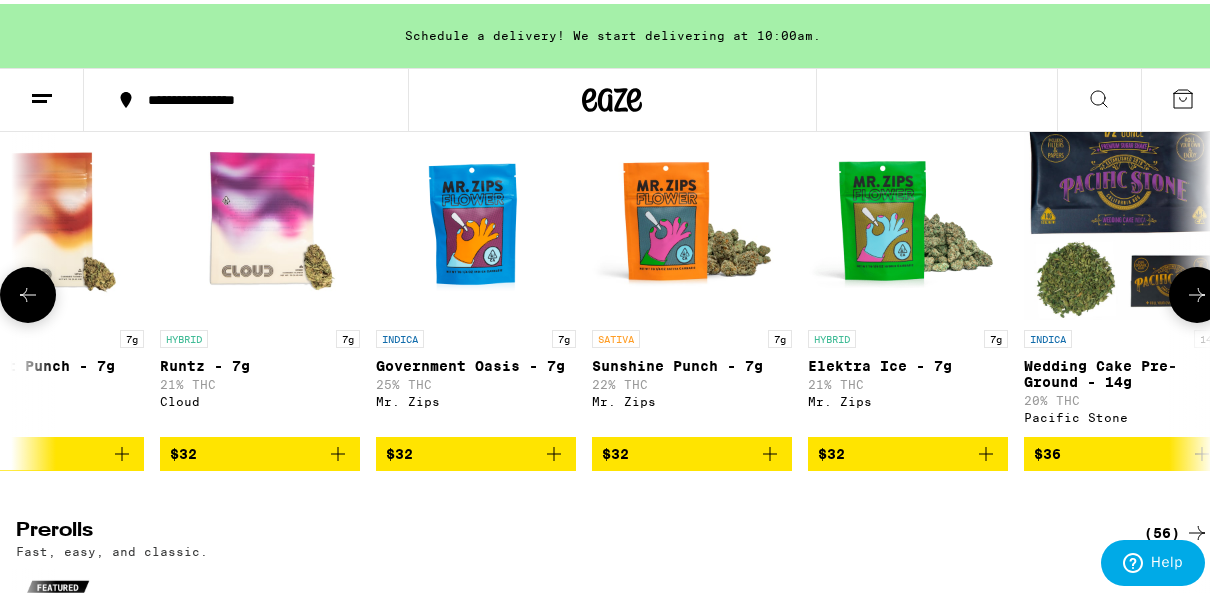 click at bounding box center [1197, 291] 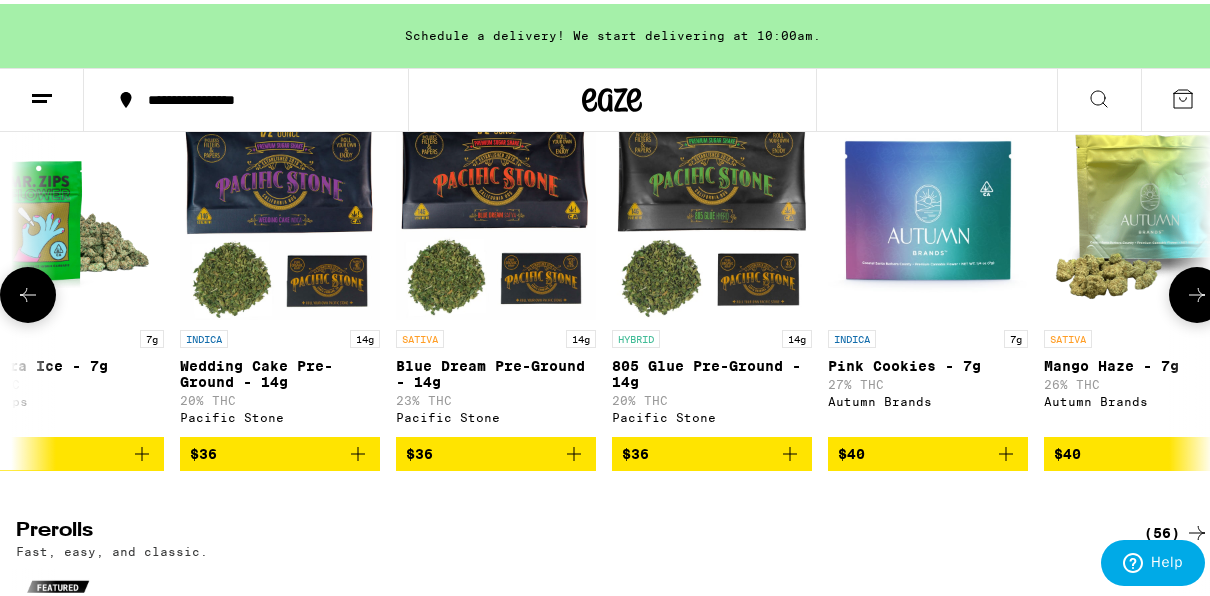 scroll, scrollTop: 0, scrollLeft: 3840, axis: horizontal 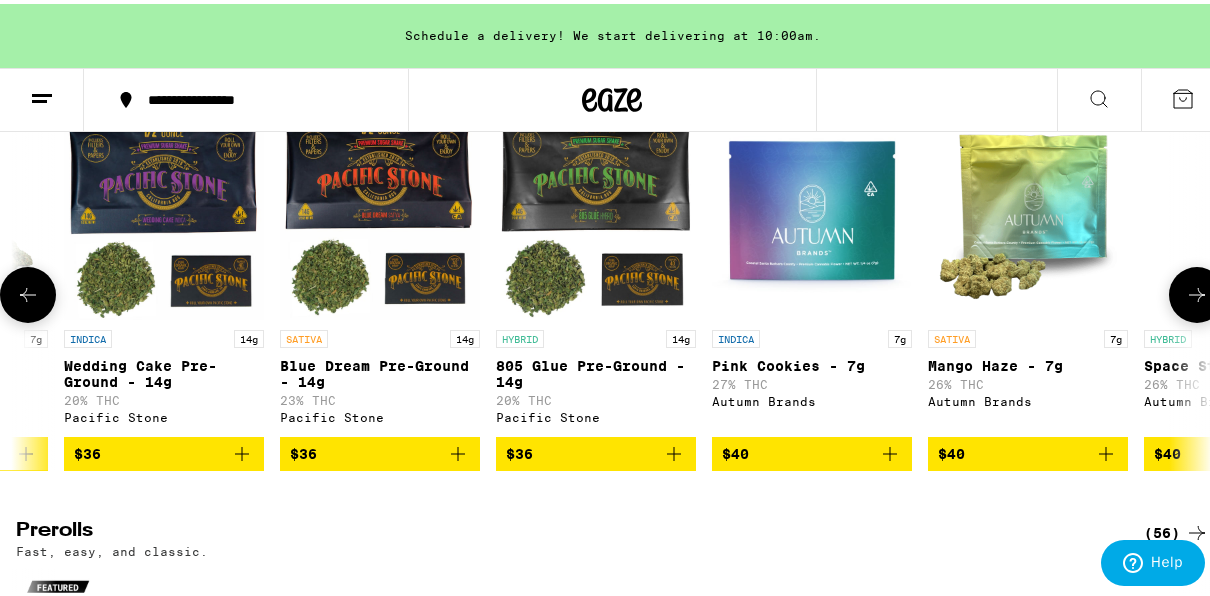click at bounding box center (1197, 291) 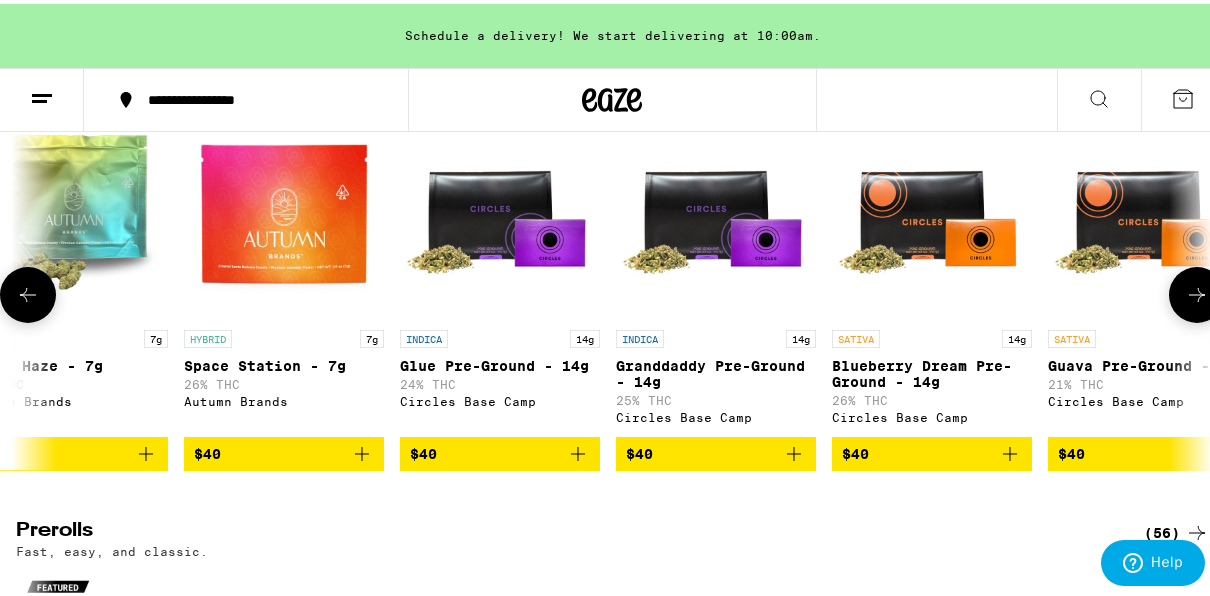 click at bounding box center (1197, 291) 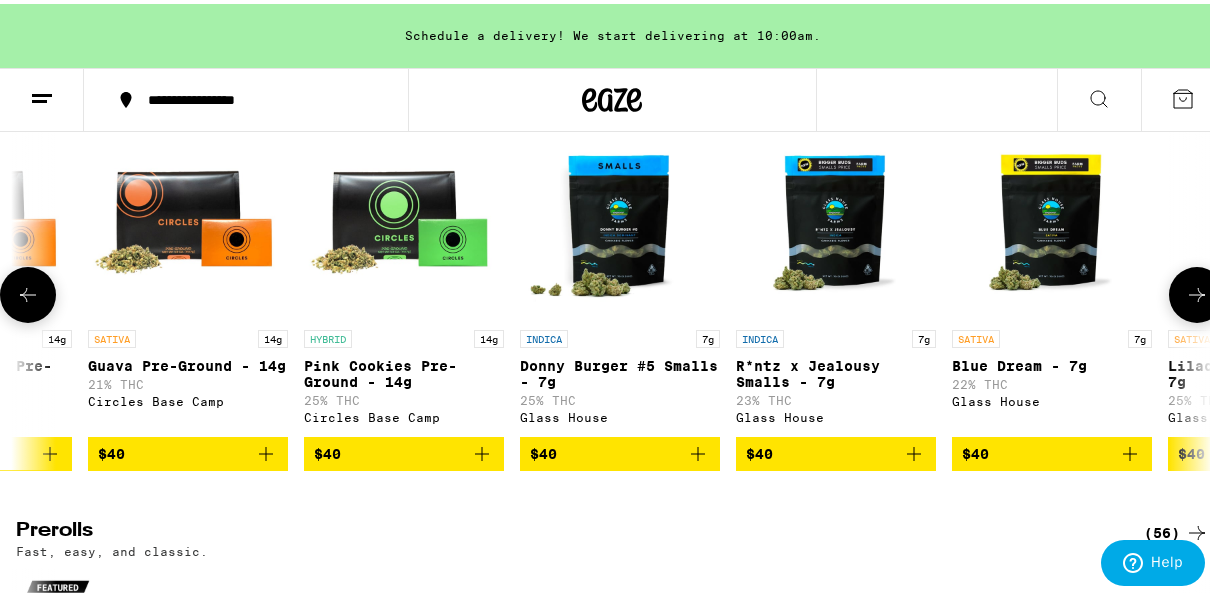 click at bounding box center [1197, 291] 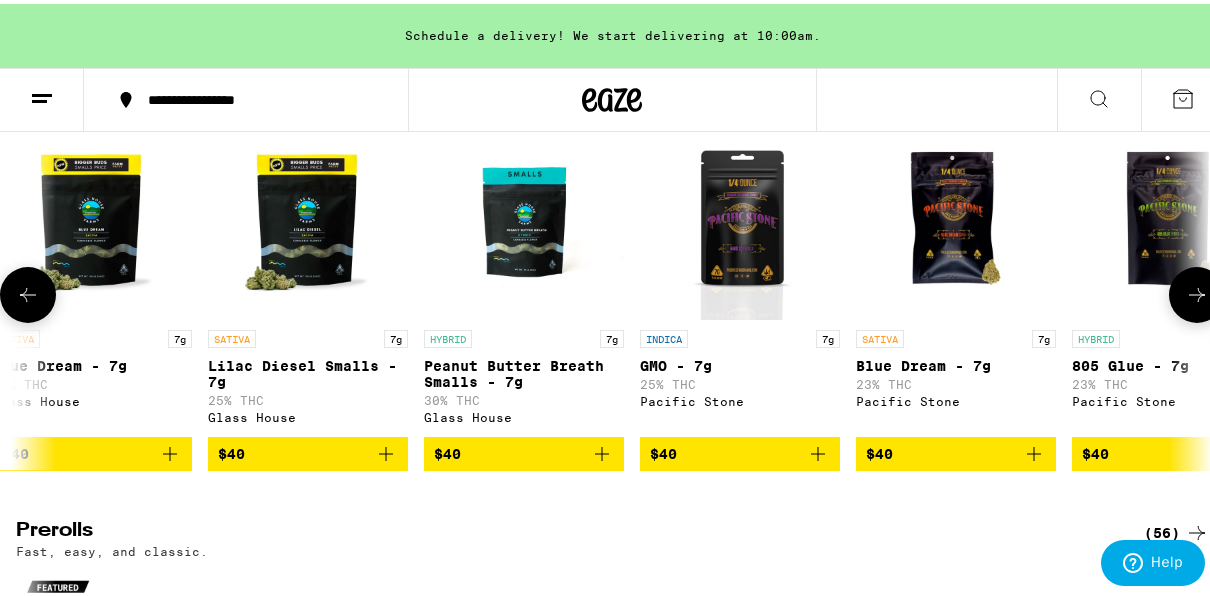 click at bounding box center [1197, 291] 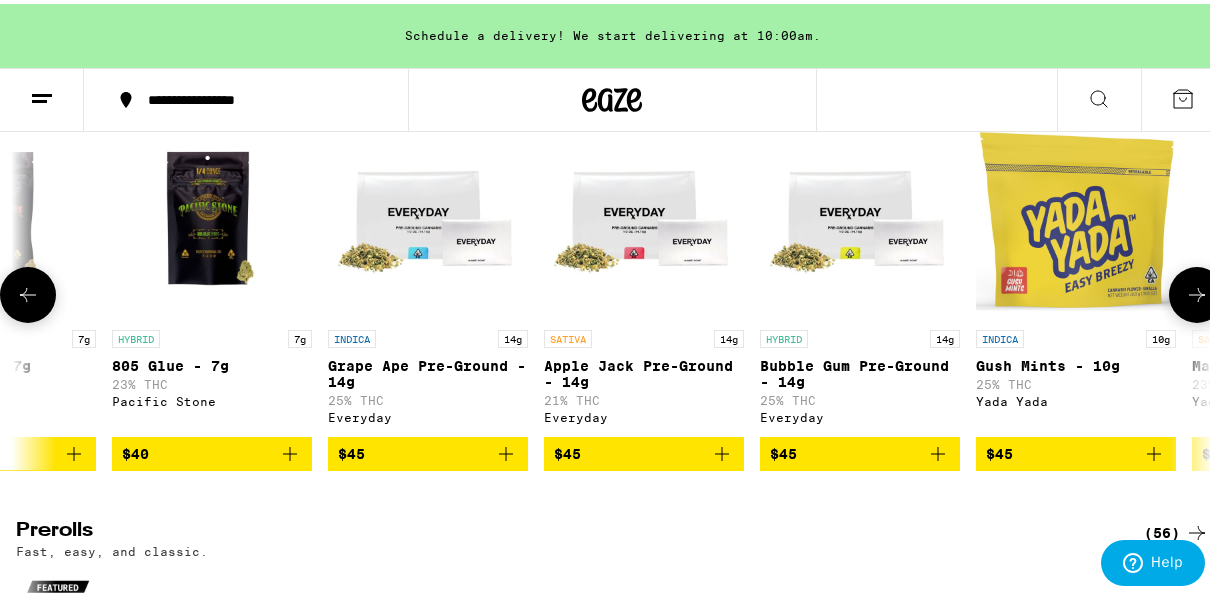 click at bounding box center (1197, 291) 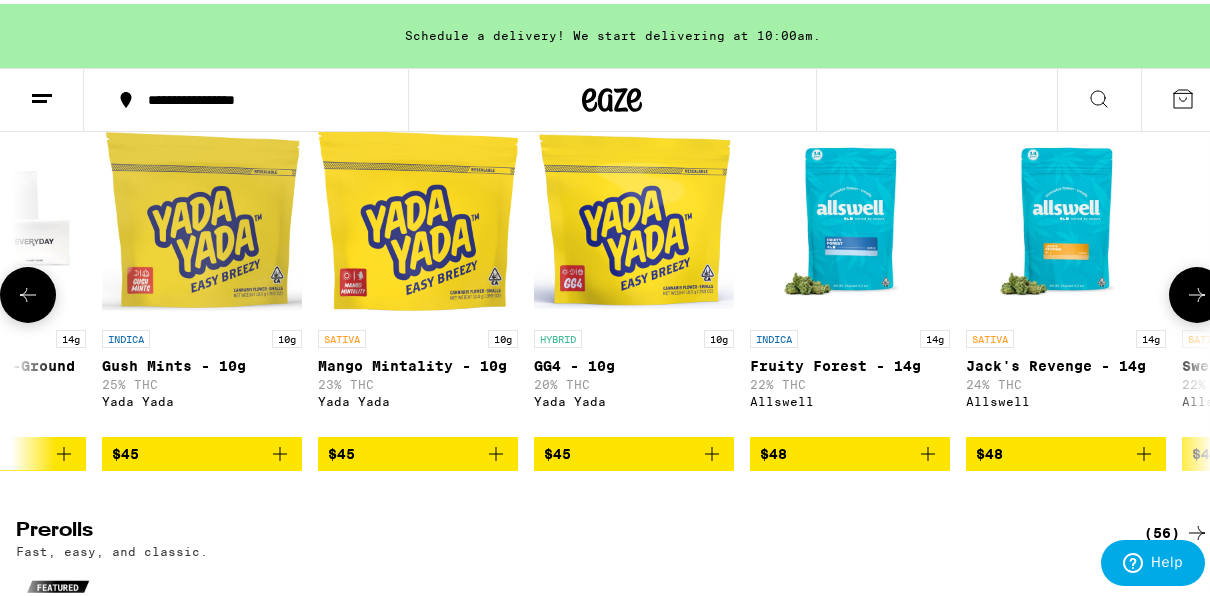 scroll, scrollTop: 0, scrollLeft: 8640, axis: horizontal 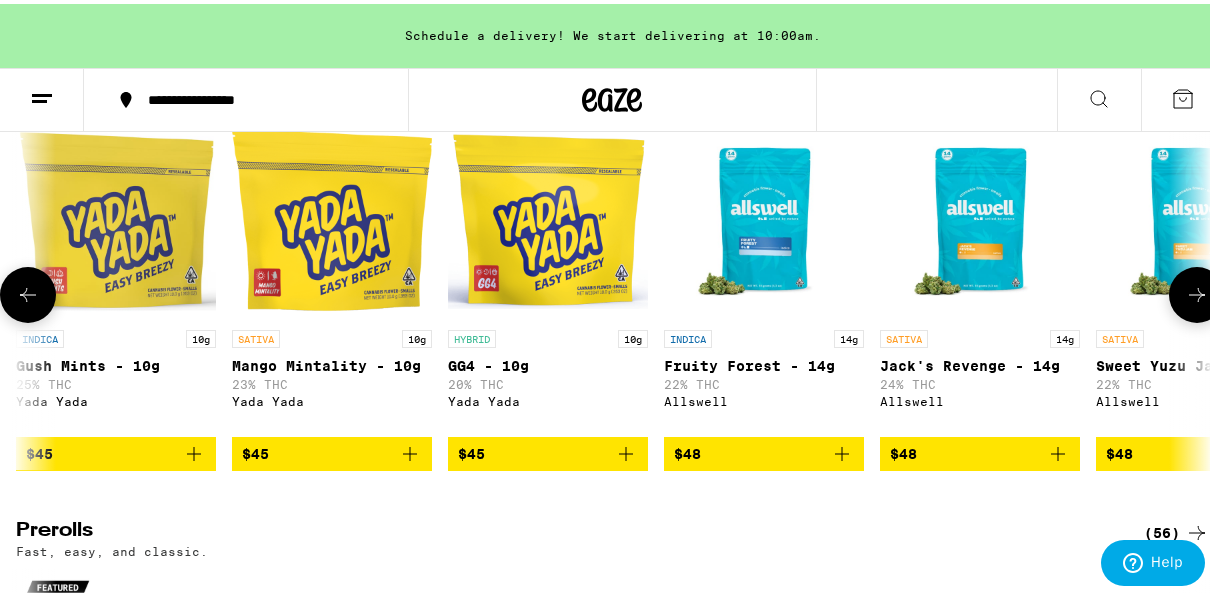 click at bounding box center (1197, 291) 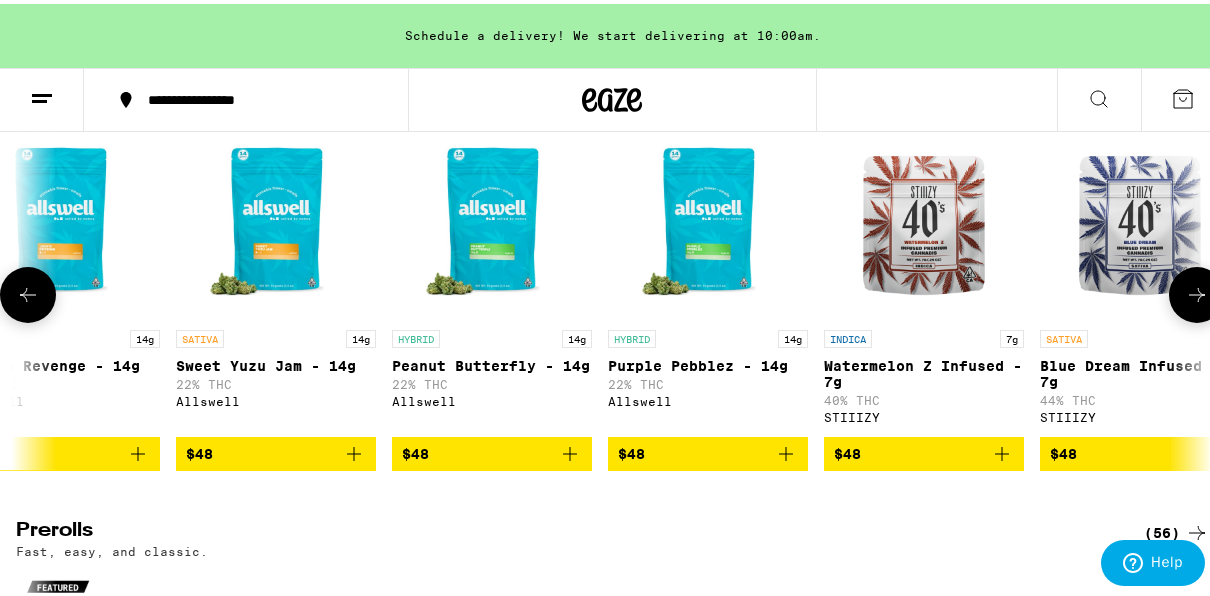 scroll, scrollTop: 0, scrollLeft: 9600, axis: horizontal 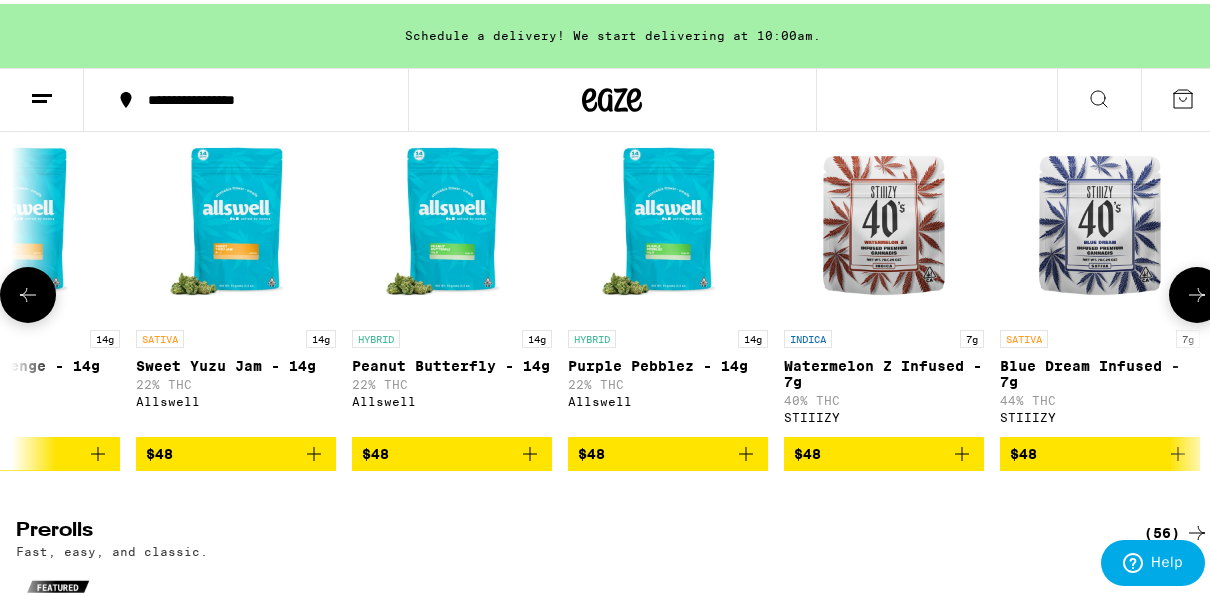 click at bounding box center [1197, 291] 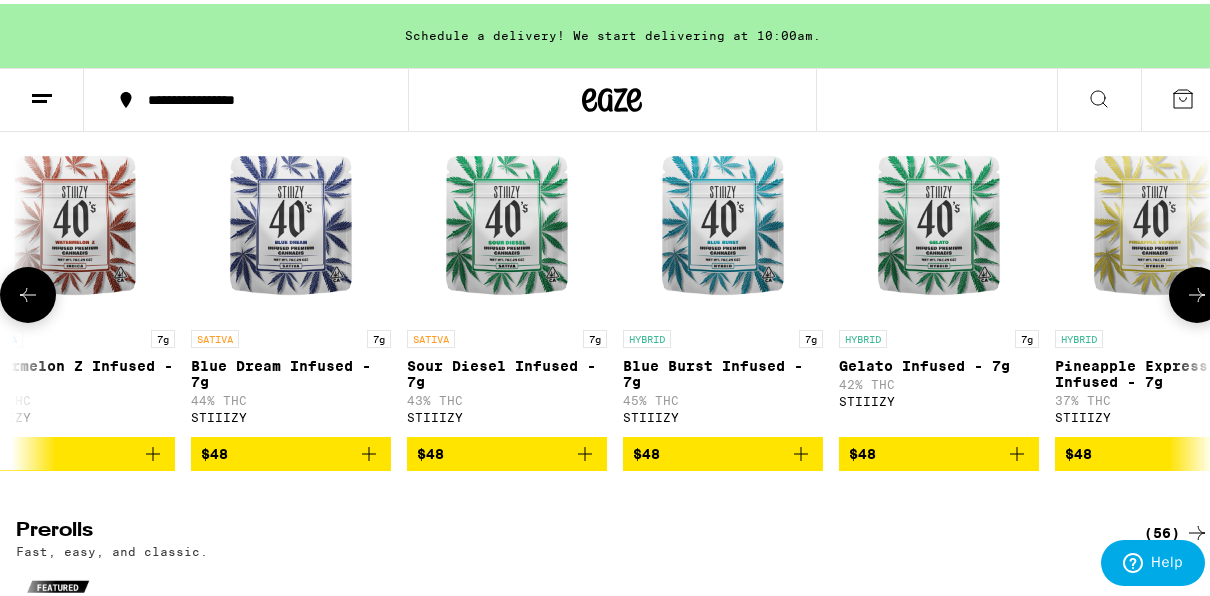 scroll, scrollTop: 0, scrollLeft: 10560, axis: horizontal 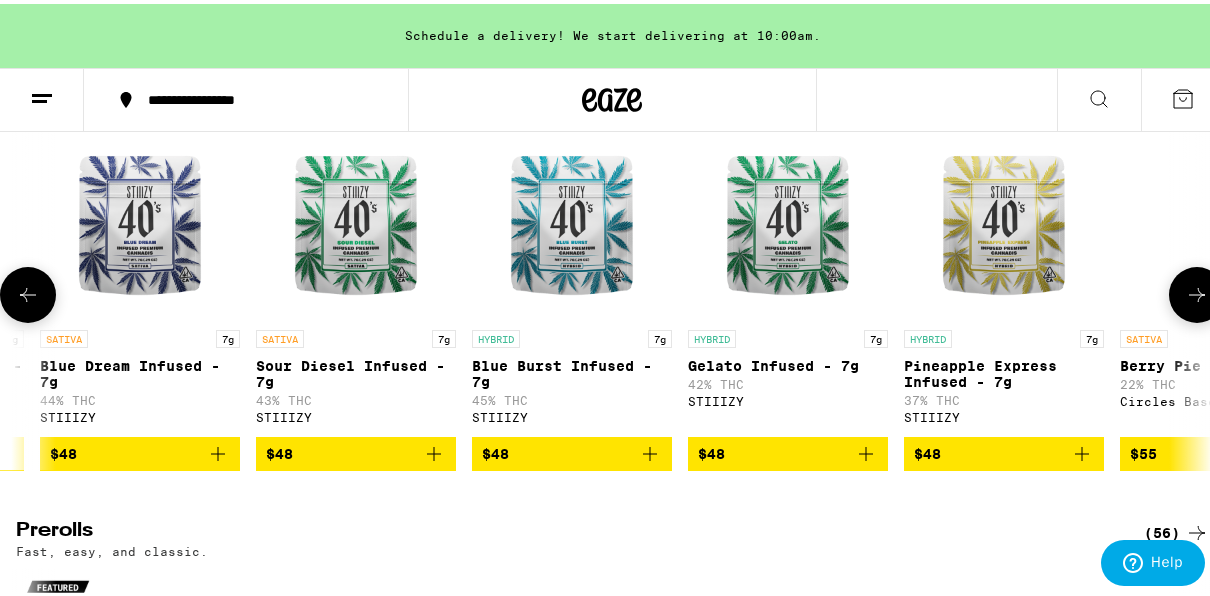 click at bounding box center [1197, 291] 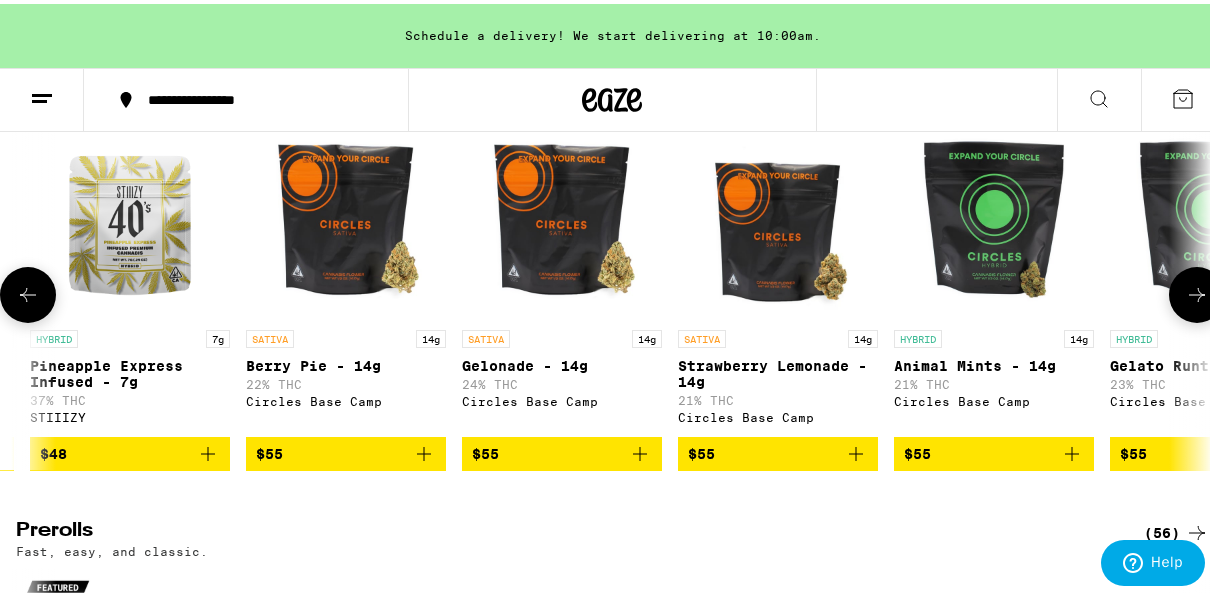 scroll, scrollTop: 0, scrollLeft: 11520, axis: horizontal 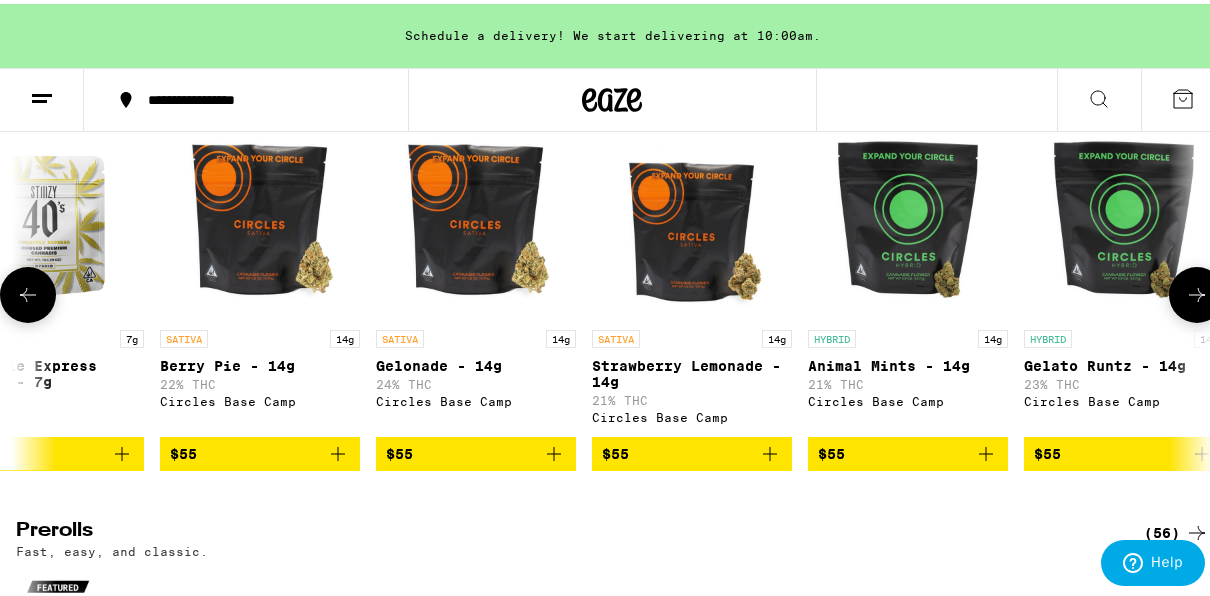 click at bounding box center (1197, 291) 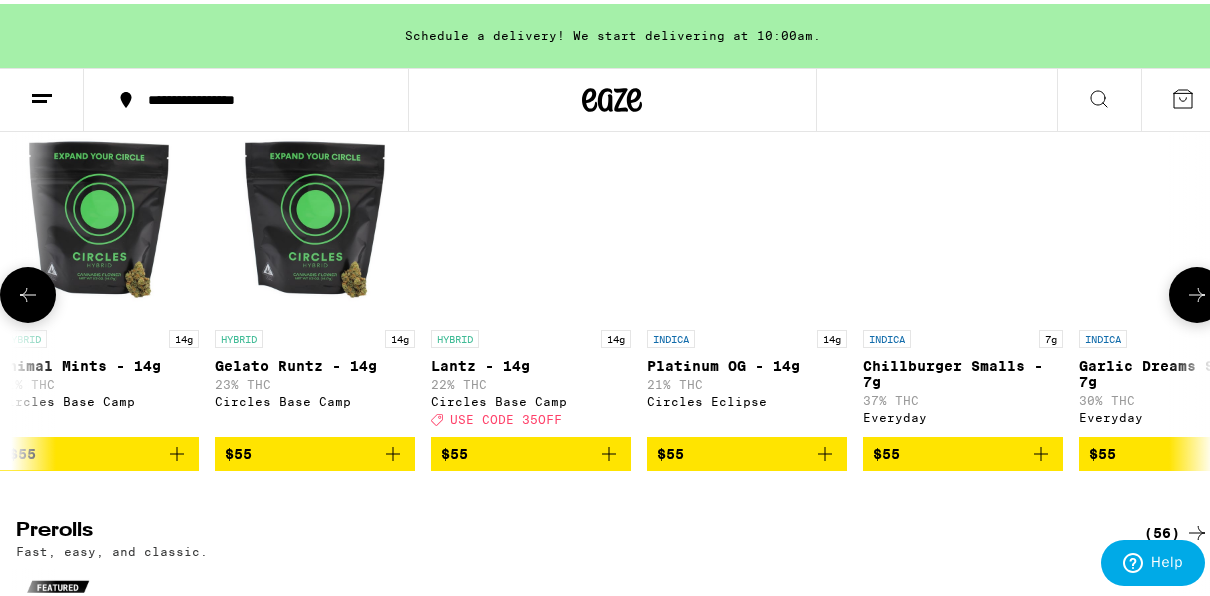 scroll, scrollTop: 0, scrollLeft: 12480, axis: horizontal 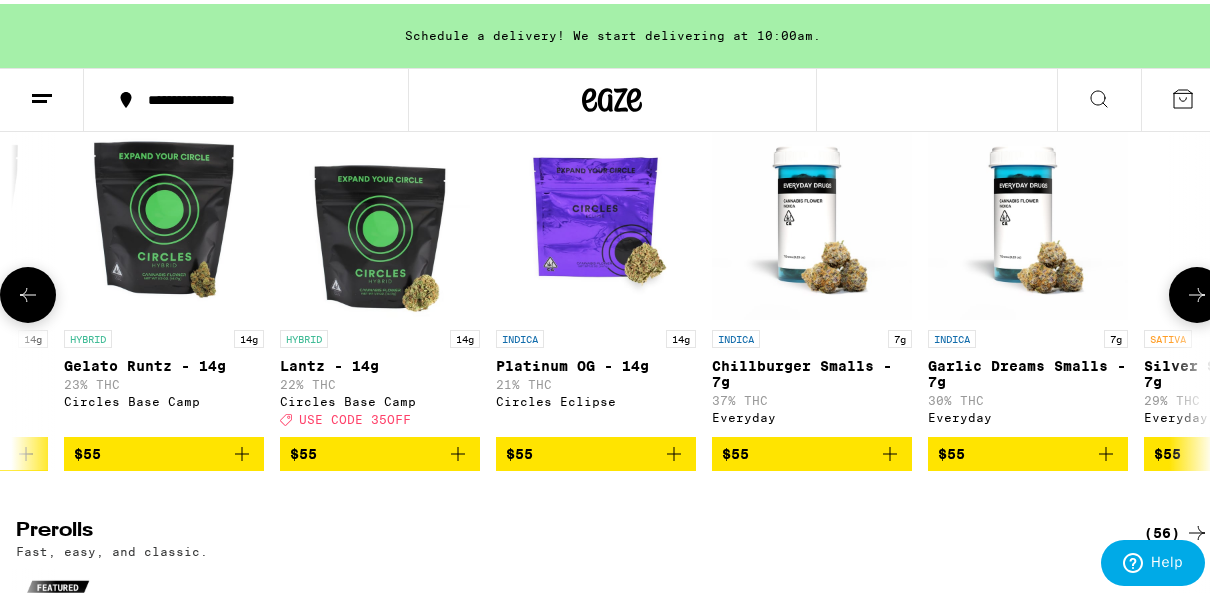click at bounding box center [1197, 291] 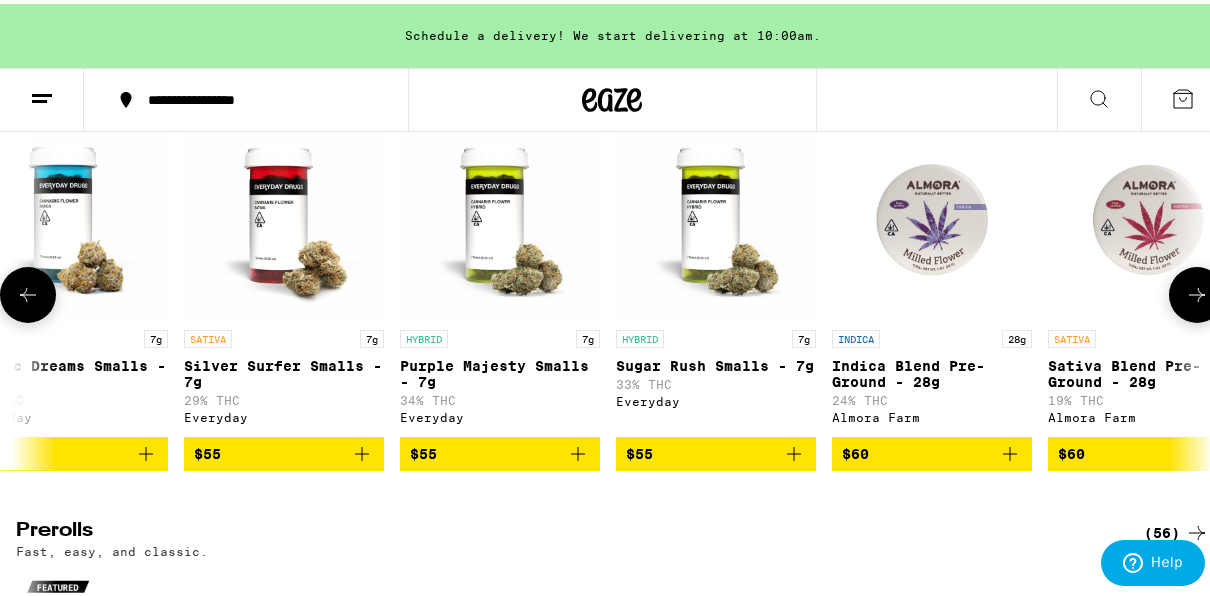 click 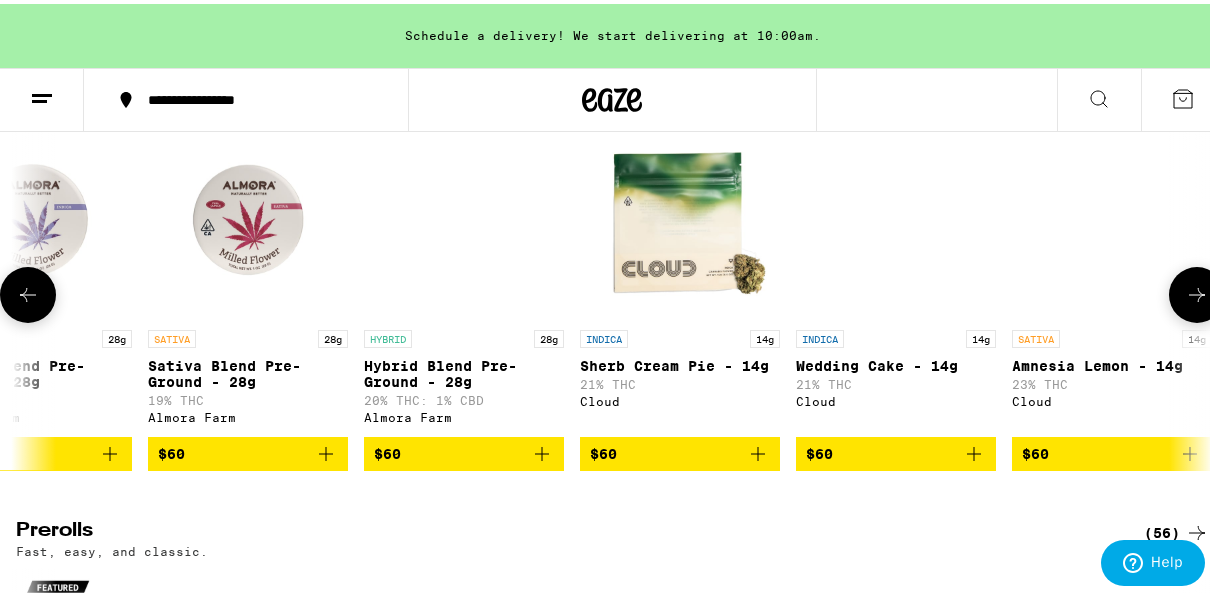 scroll, scrollTop: 0, scrollLeft: 14400, axis: horizontal 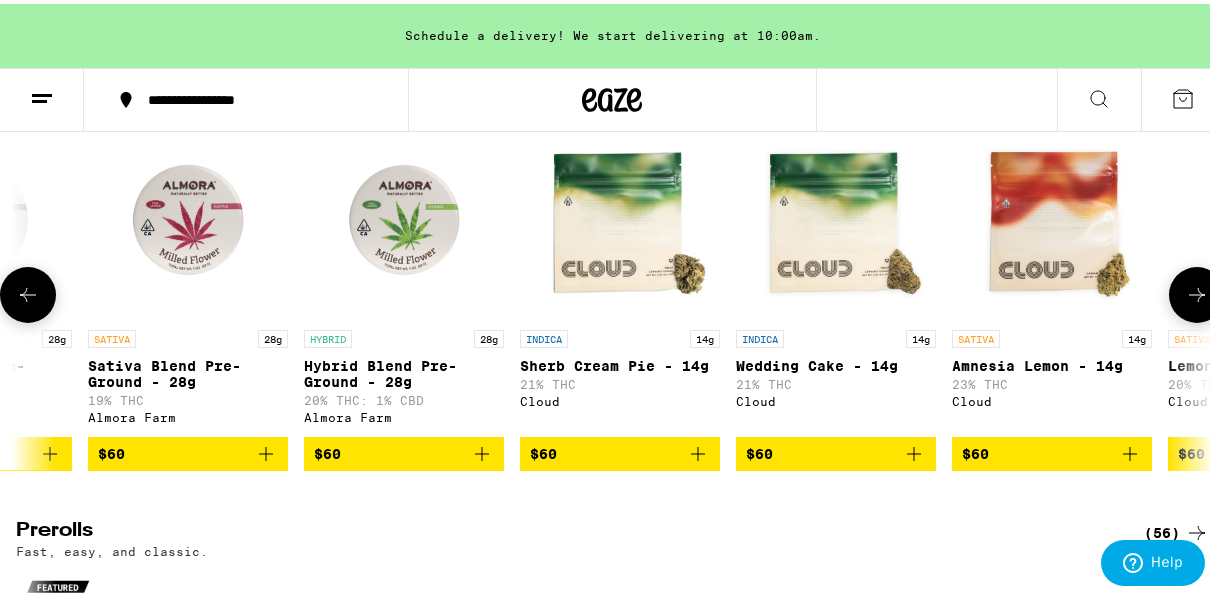 click 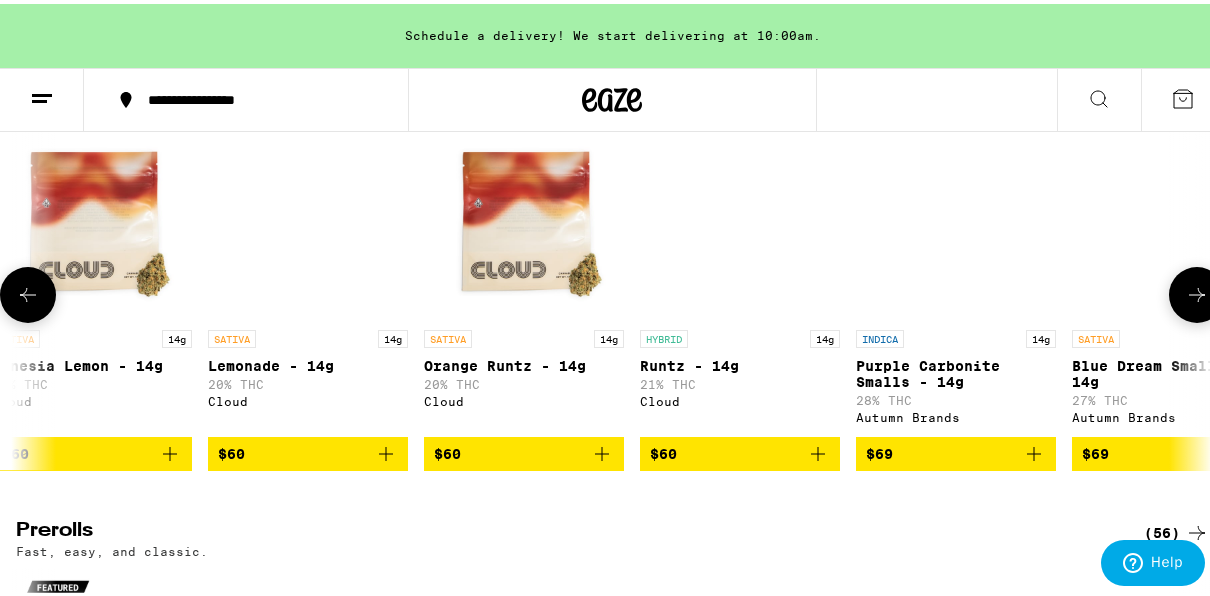 click 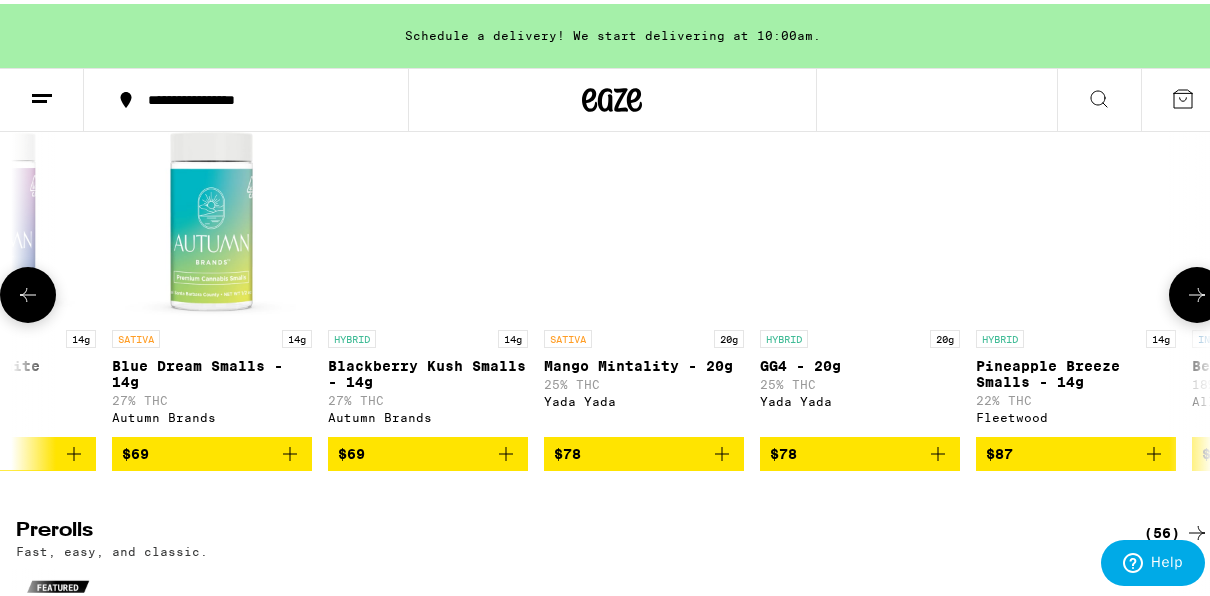 click 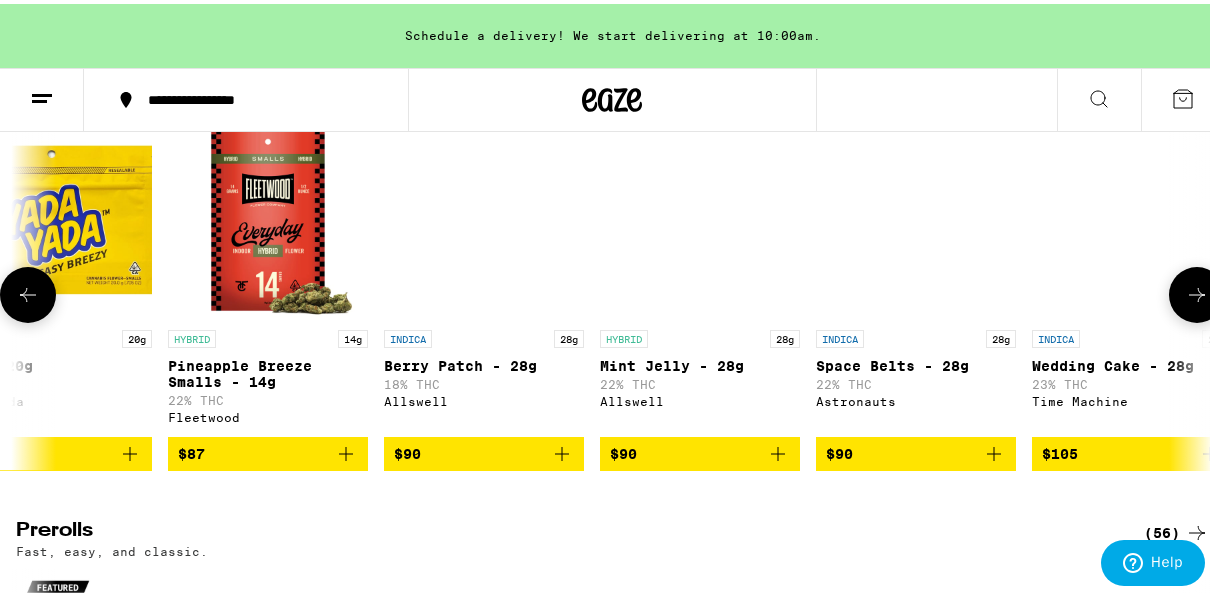 scroll, scrollTop: 0, scrollLeft: 17280, axis: horizontal 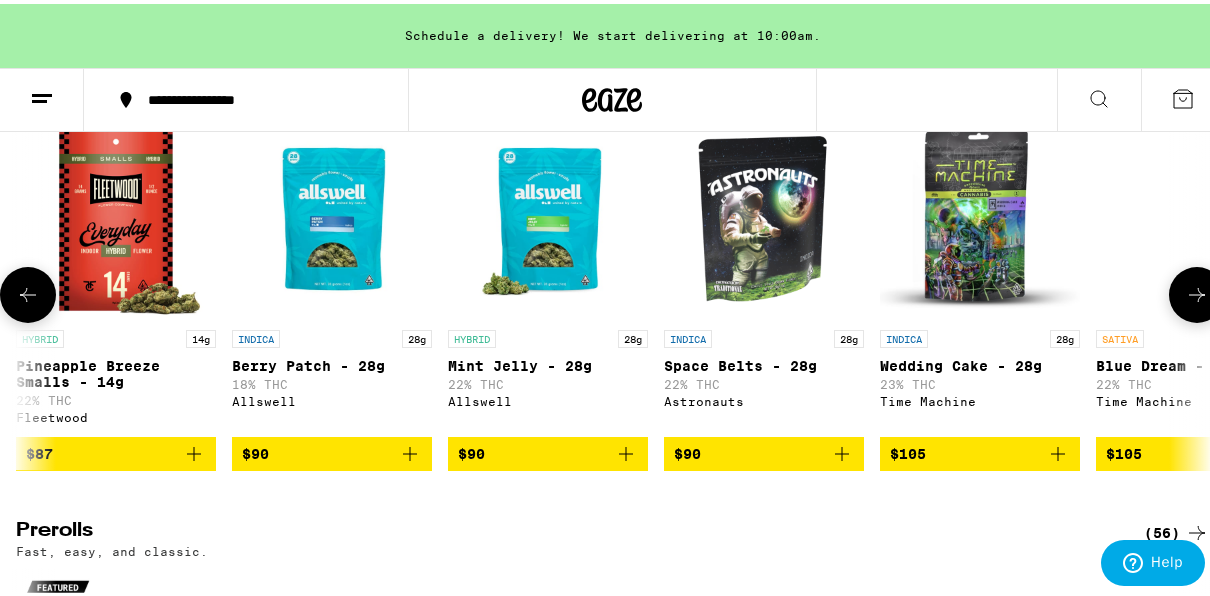 click 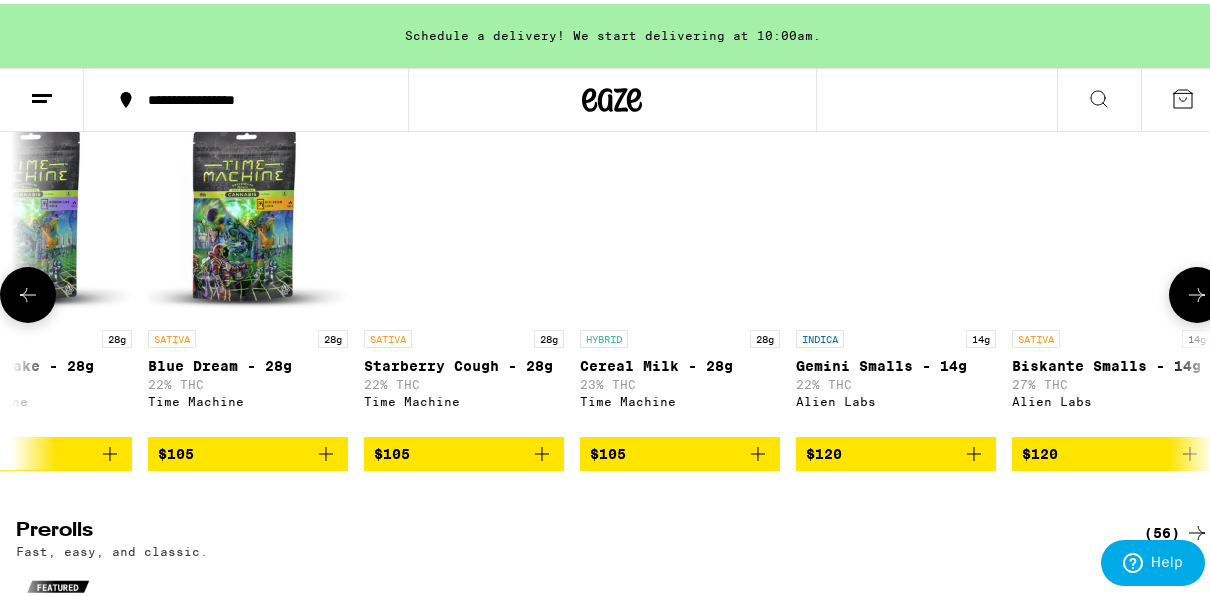 scroll, scrollTop: 0, scrollLeft: 18240, axis: horizontal 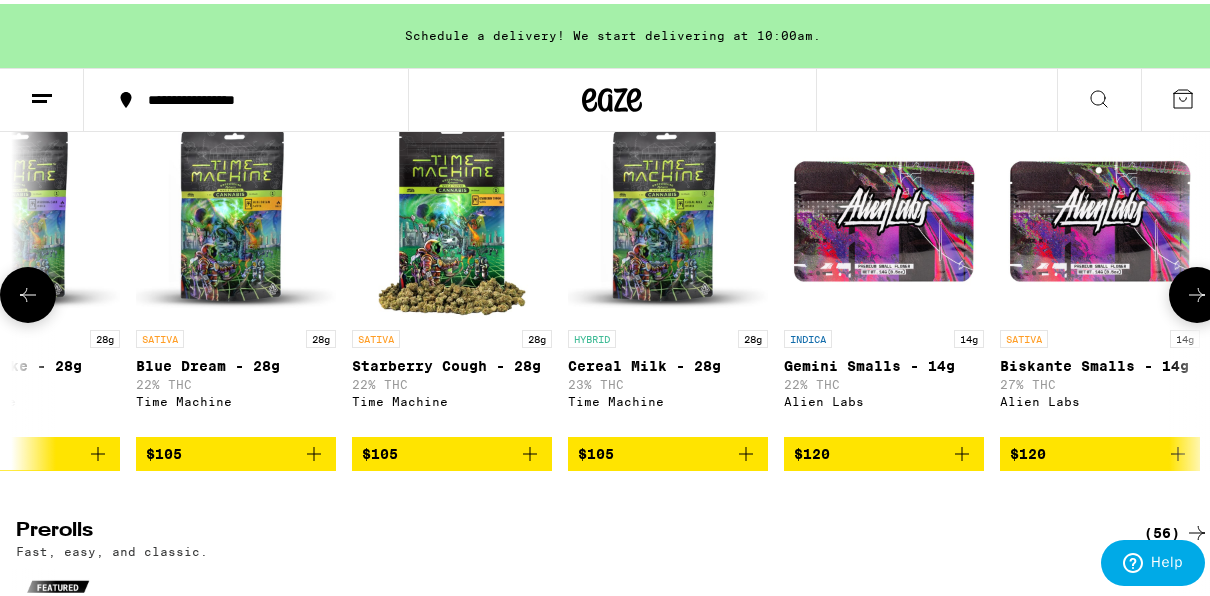click 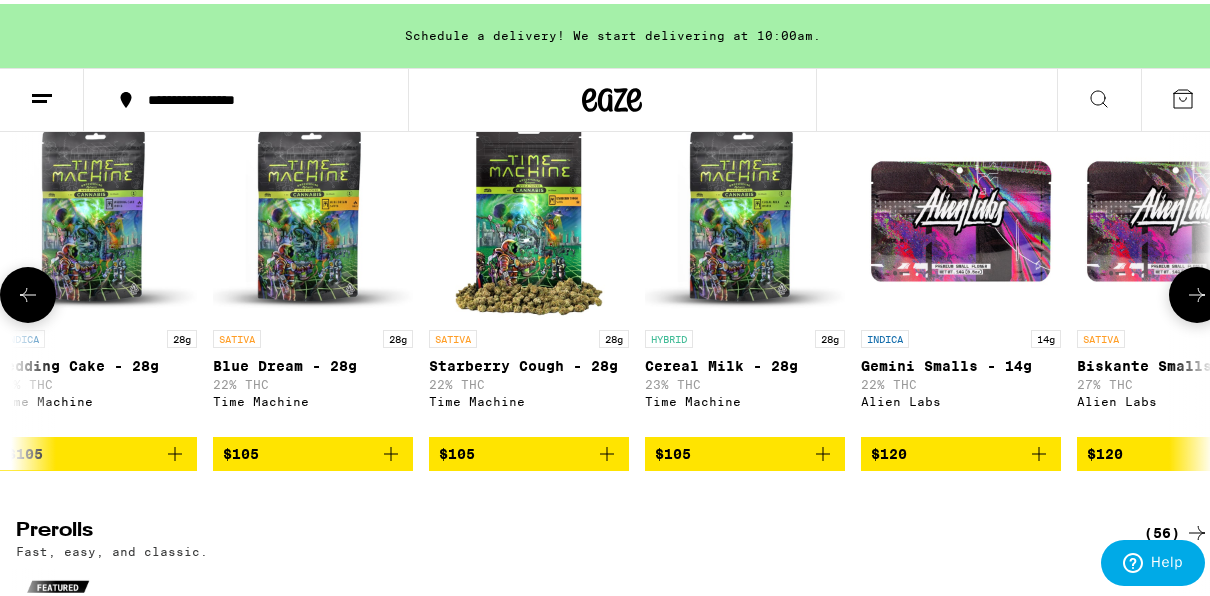click 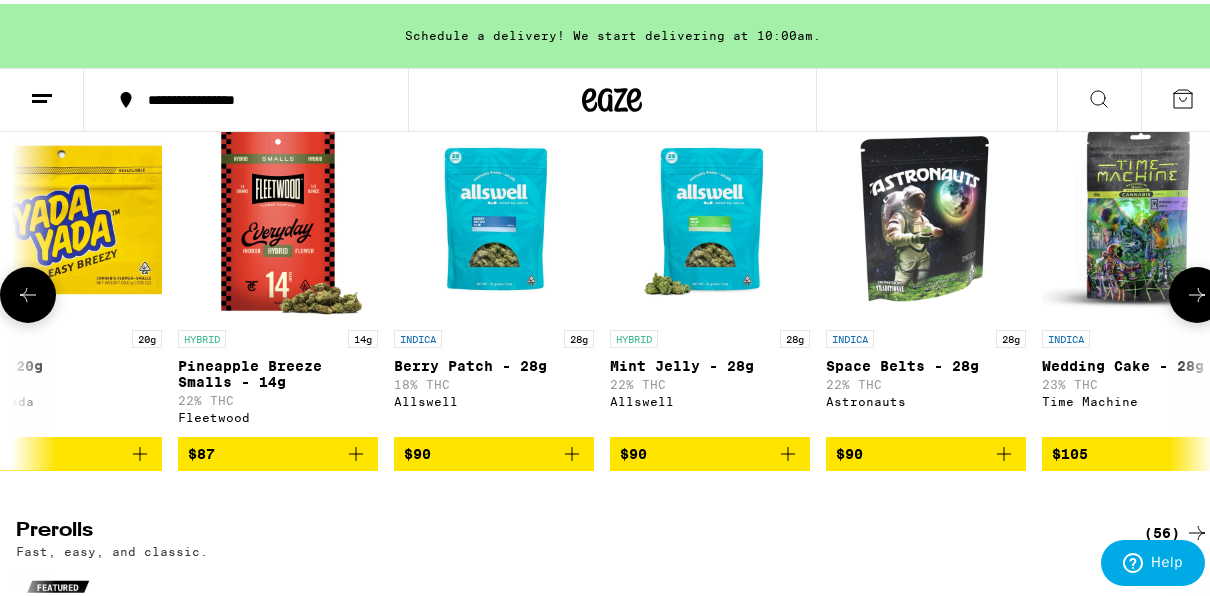 click 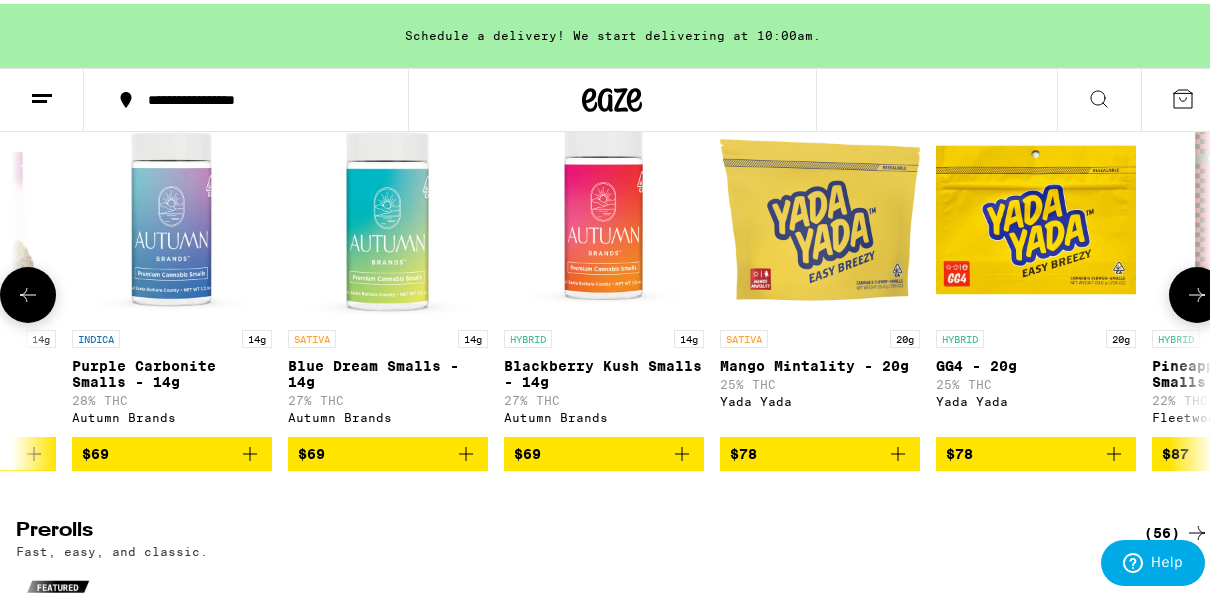 click 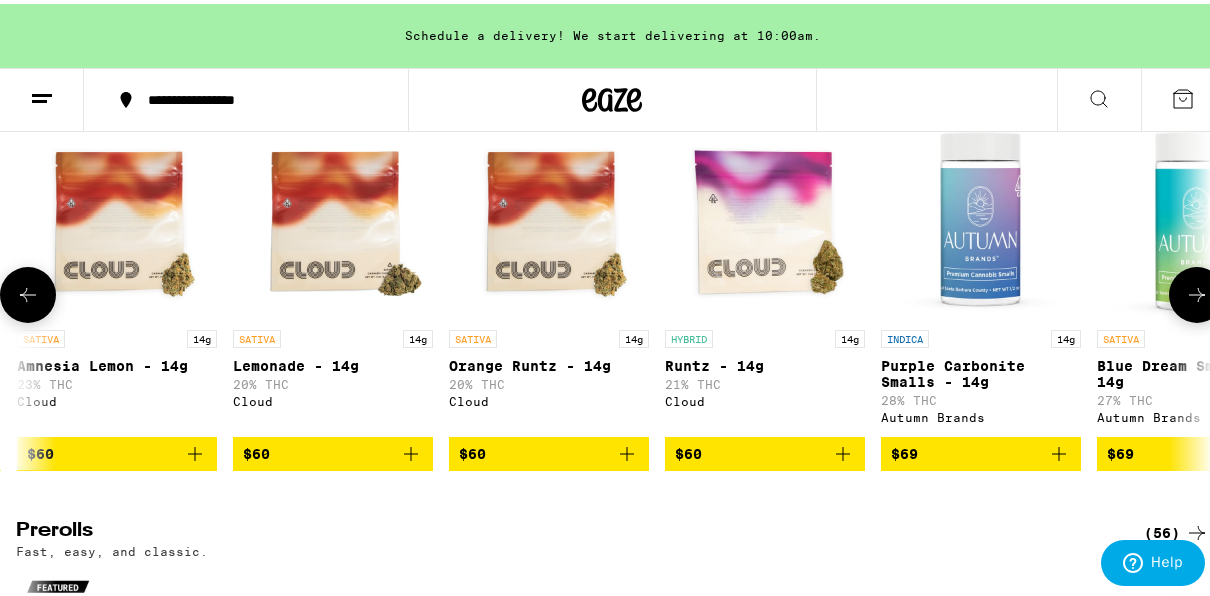scroll, scrollTop: 0, scrollLeft: 15184, axis: horizontal 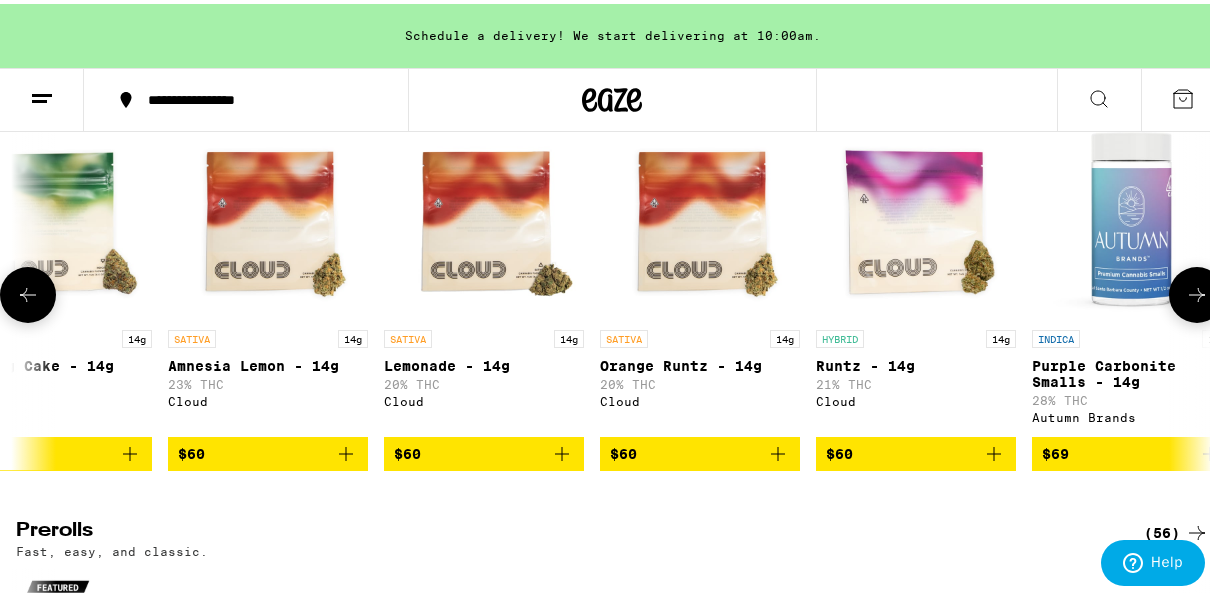click 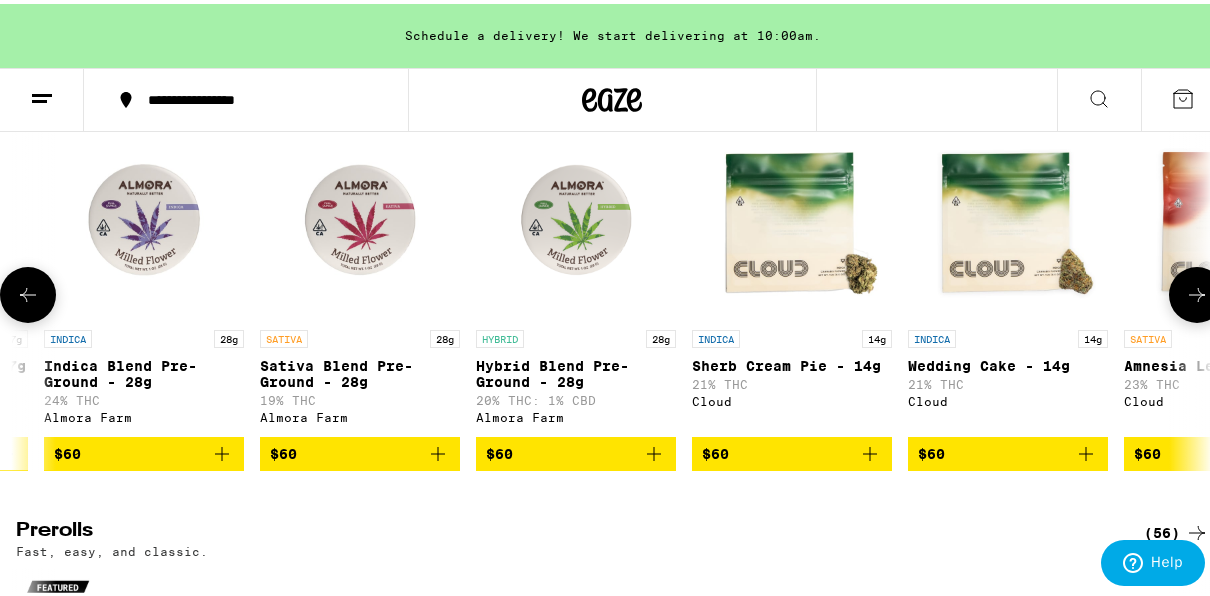 scroll, scrollTop: 0, scrollLeft: 14224, axis: horizontal 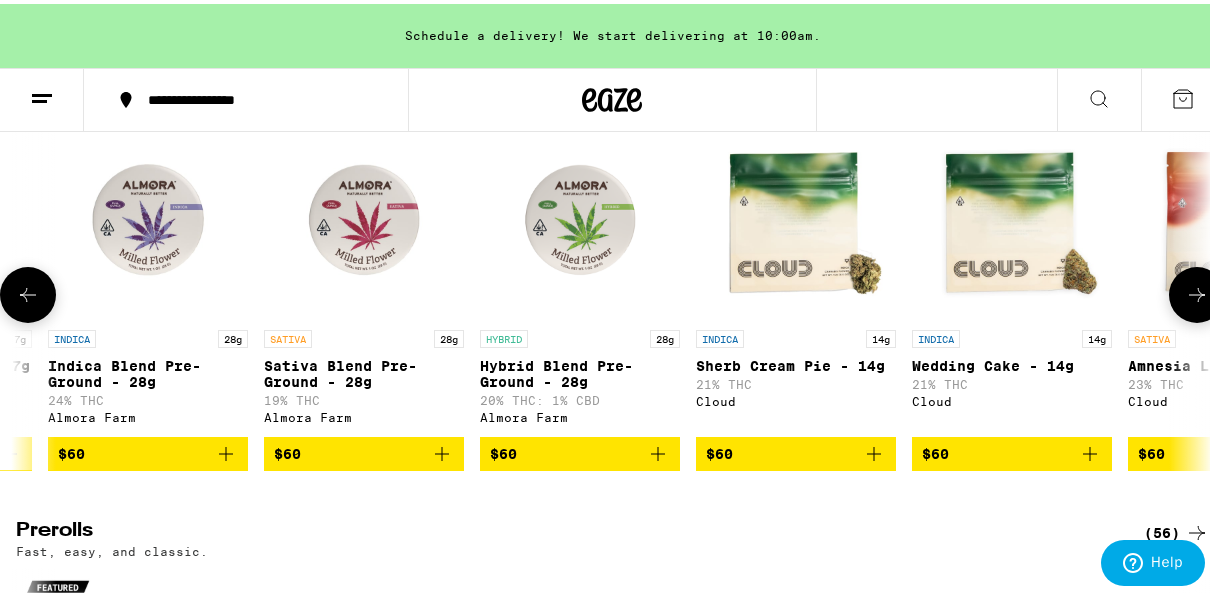 click 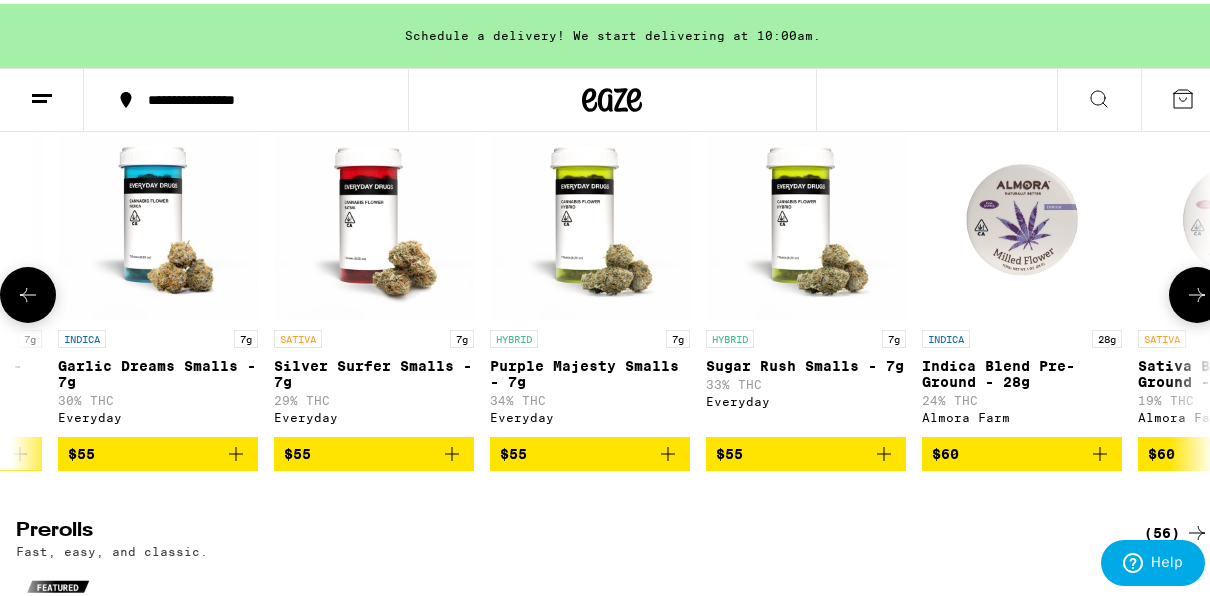 scroll, scrollTop: 0, scrollLeft: 13264, axis: horizontal 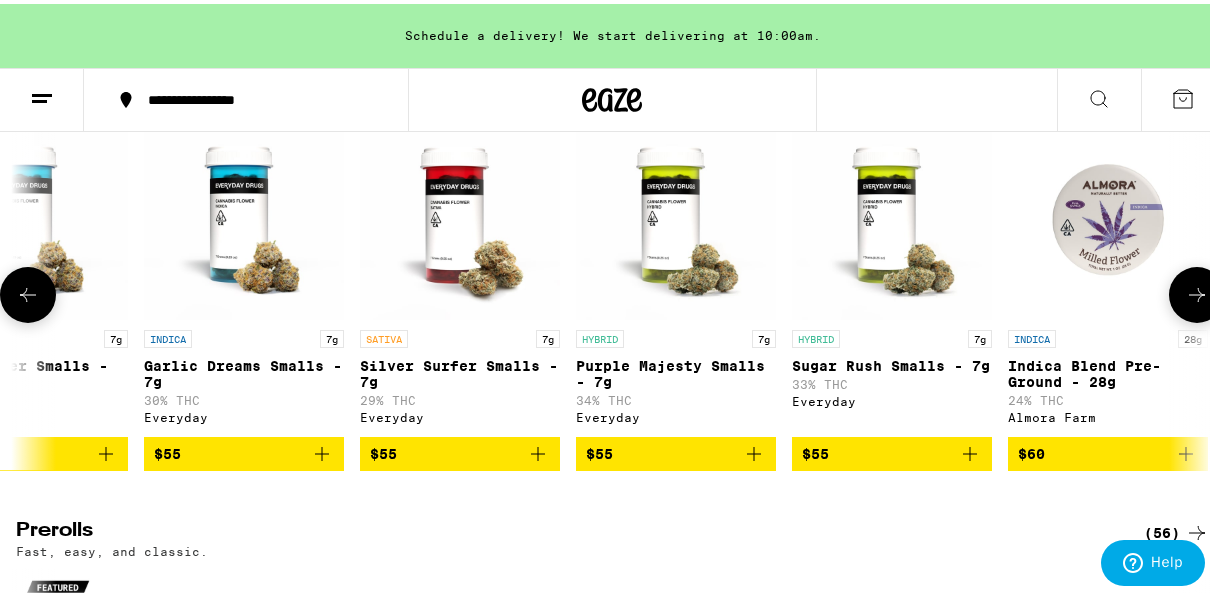 click 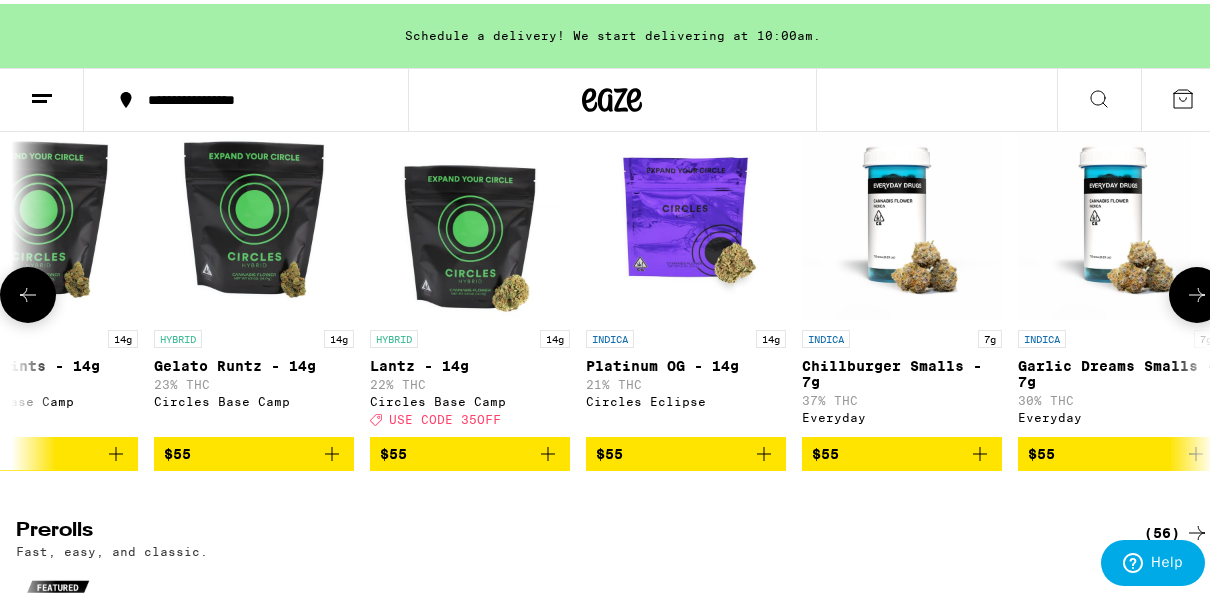 scroll, scrollTop: 0, scrollLeft: 12304, axis: horizontal 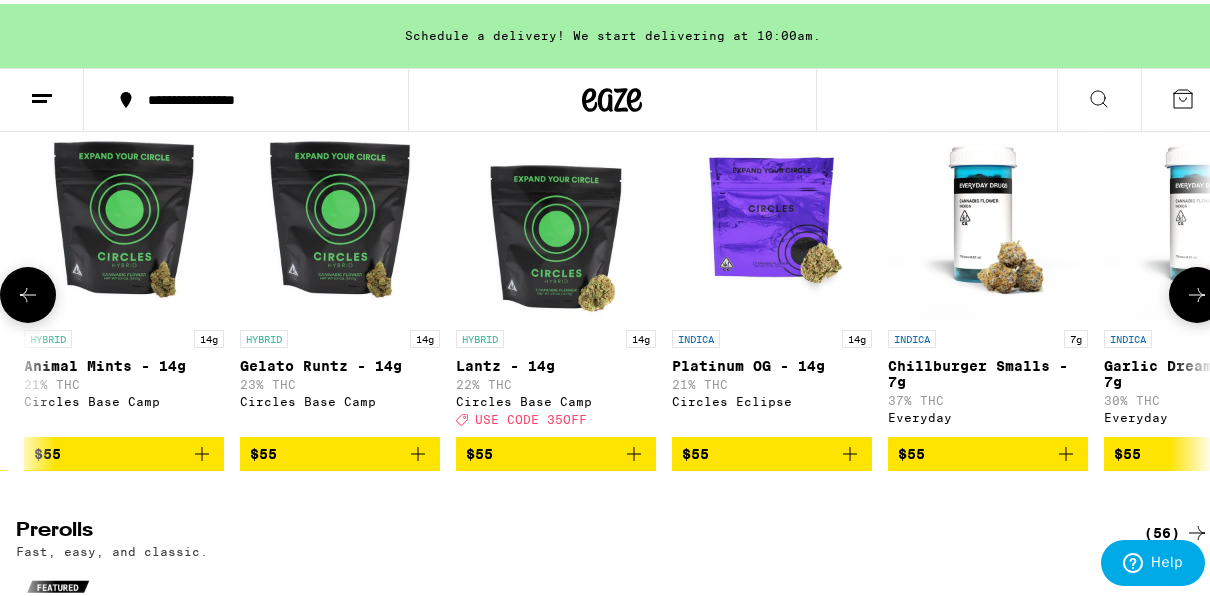 click on "$55" at bounding box center (556, 450) 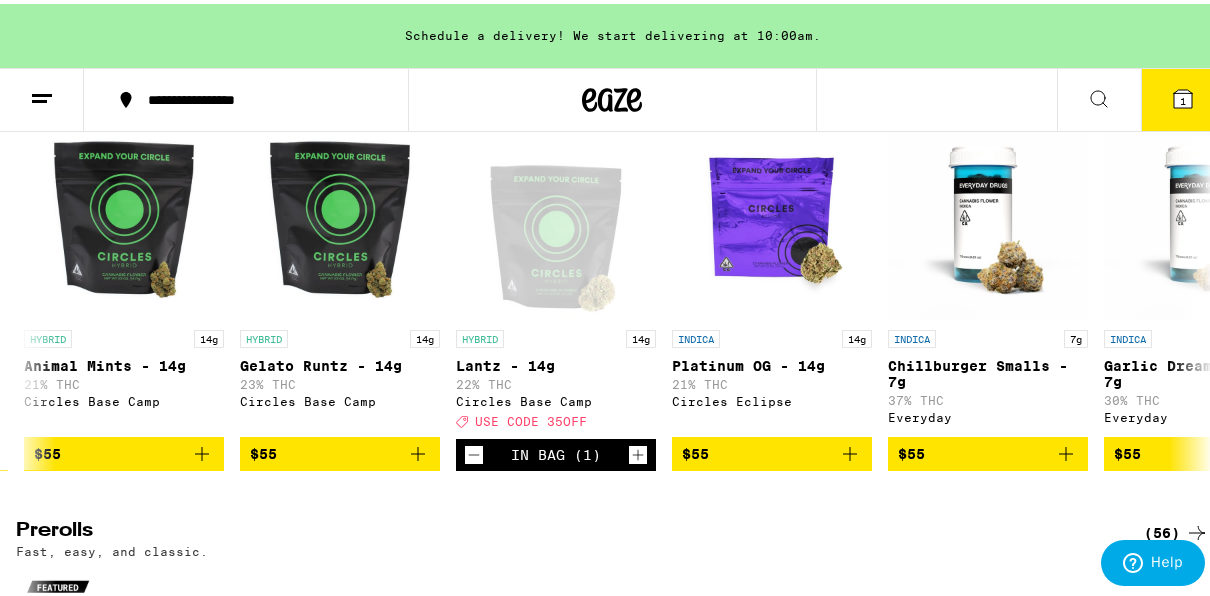 click 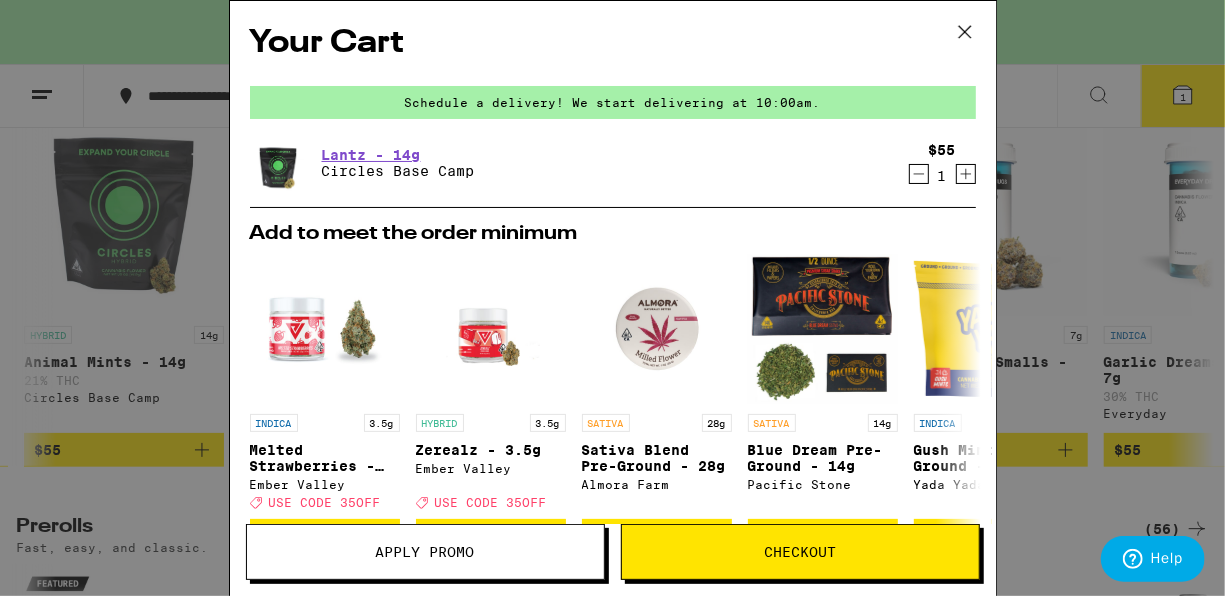click 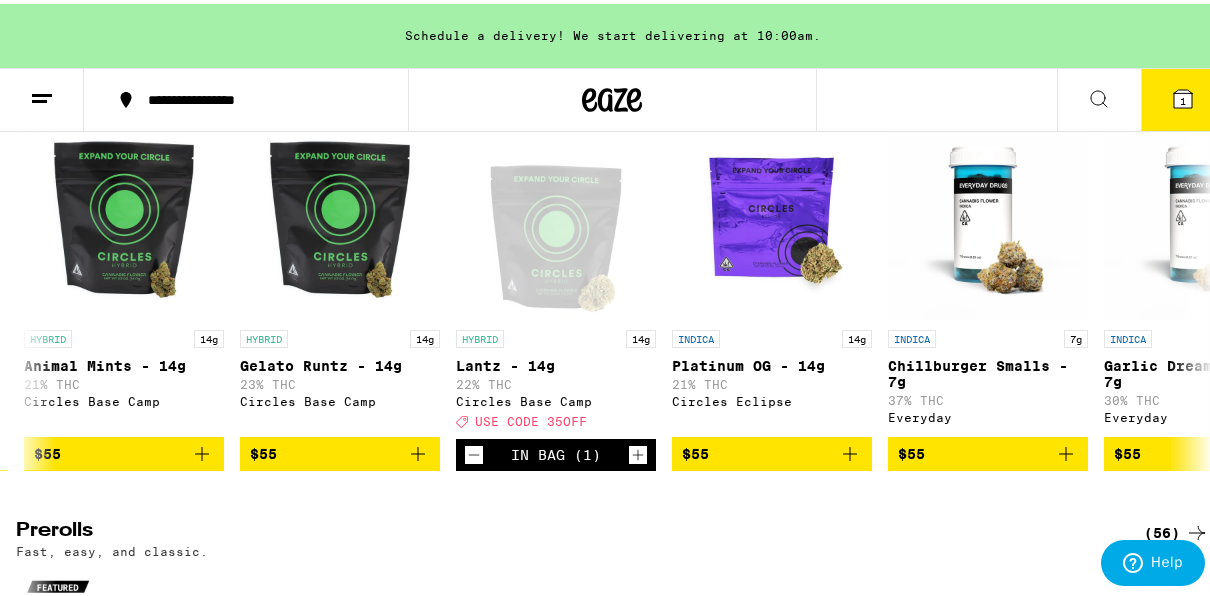 click at bounding box center [42, 96] 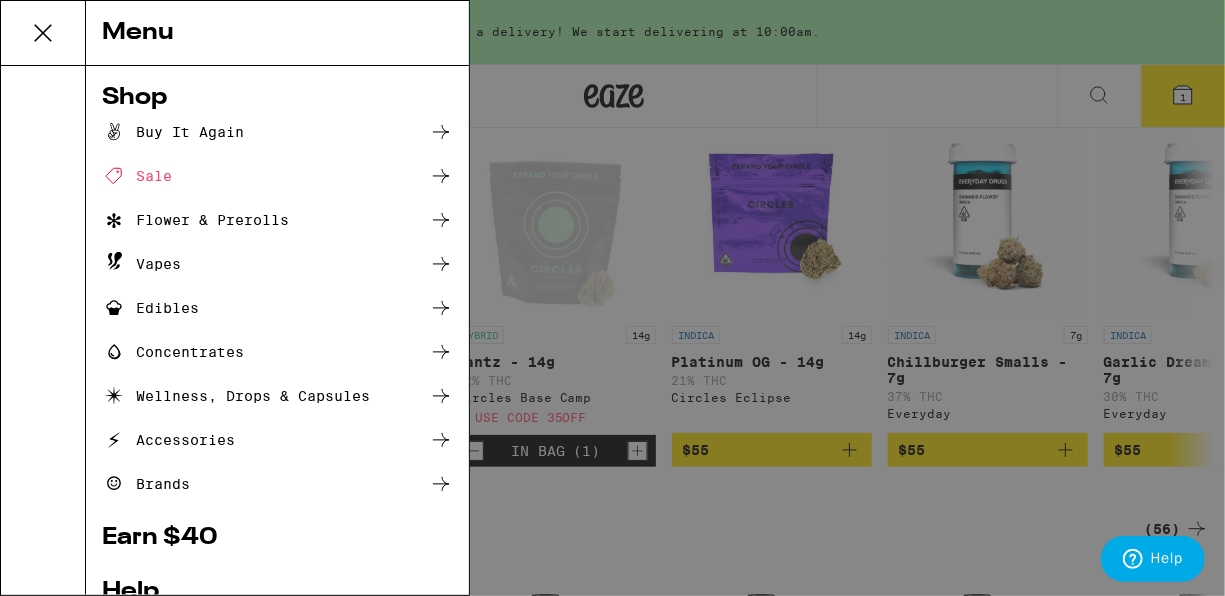 click on "Edibles" at bounding box center [150, 308] 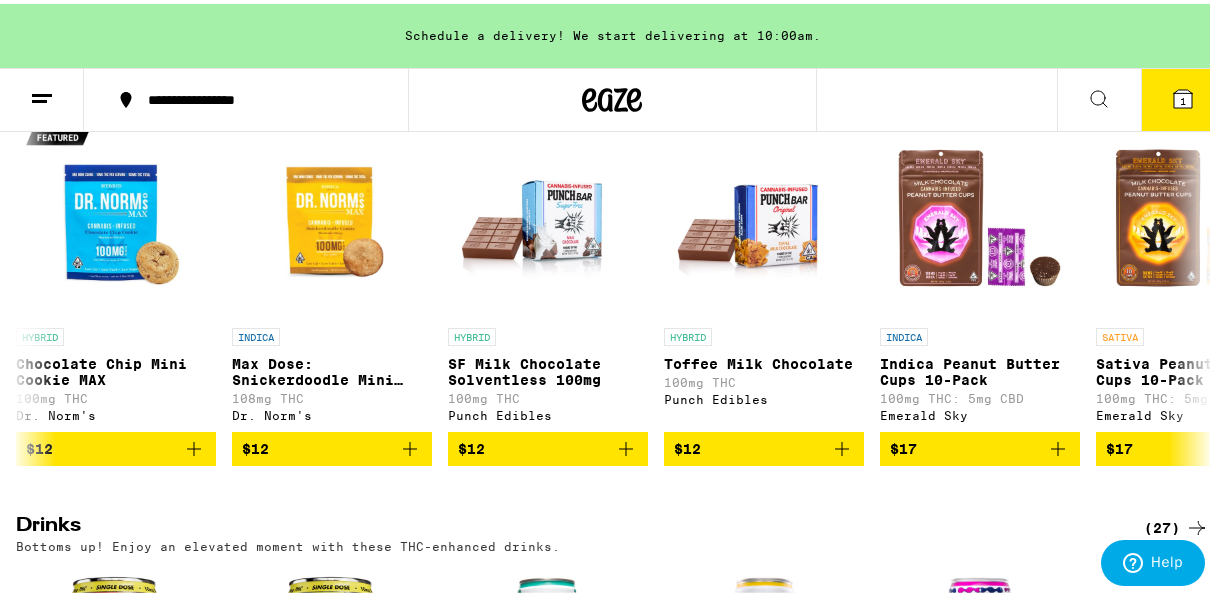 scroll, scrollTop: 0, scrollLeft: 0, axis: both 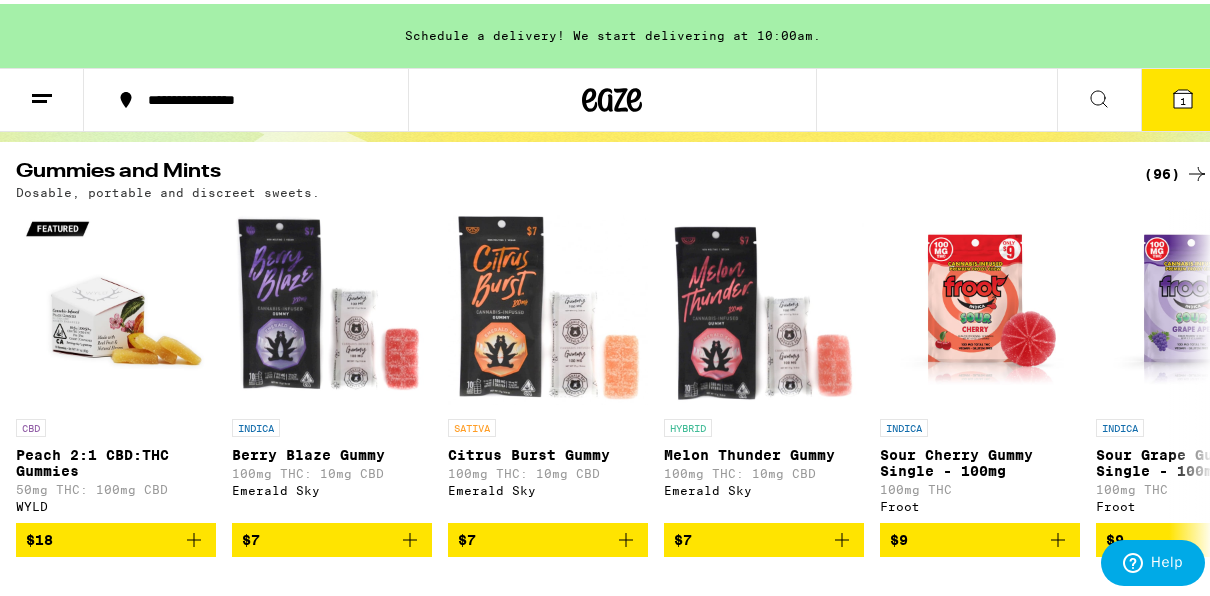 click on "Gummies and Mints (96) Dosable, portable and discreet sweets.
CBD Peach 2:1 CBD:THC Gummies 50mg THC: 100mg CBD WYLD $18 INDICA Berry Blaze Gummy 100mg THC: 10mg CBD Emerald Sky $7 SATIVA Citrus Burst Gummy 100mg THC: 10mg CBD Emerald Sky $7 HYBRID Melon Thunder Gummy 100mg THC: 10mg CBD Emerald Sky $7 INDICA Sour Cherry Gummy Single - 100mg 100mg THC Froot $9 INDICA Sour Grape Gummy Single - 100mg 100mg THC Froot $9 SATIVA Sour Lemon Gummy Single - 100mg 100mg THC Froot $9 HYBRID Sour Blue Razz Gummy Single - 100mg 100mg THC Froot $9 HYBRID Sour Green Apple Gummy Single - 100mg 10mg THC Froot $9 HYBRID Sour Watermelon Gummy Single - 100mg 100mg THC Froot $9 INDICA Watermelon Solventless Hash Gummy 100mg THC Dr. Norm's $10" at bounding box center [612, 355] 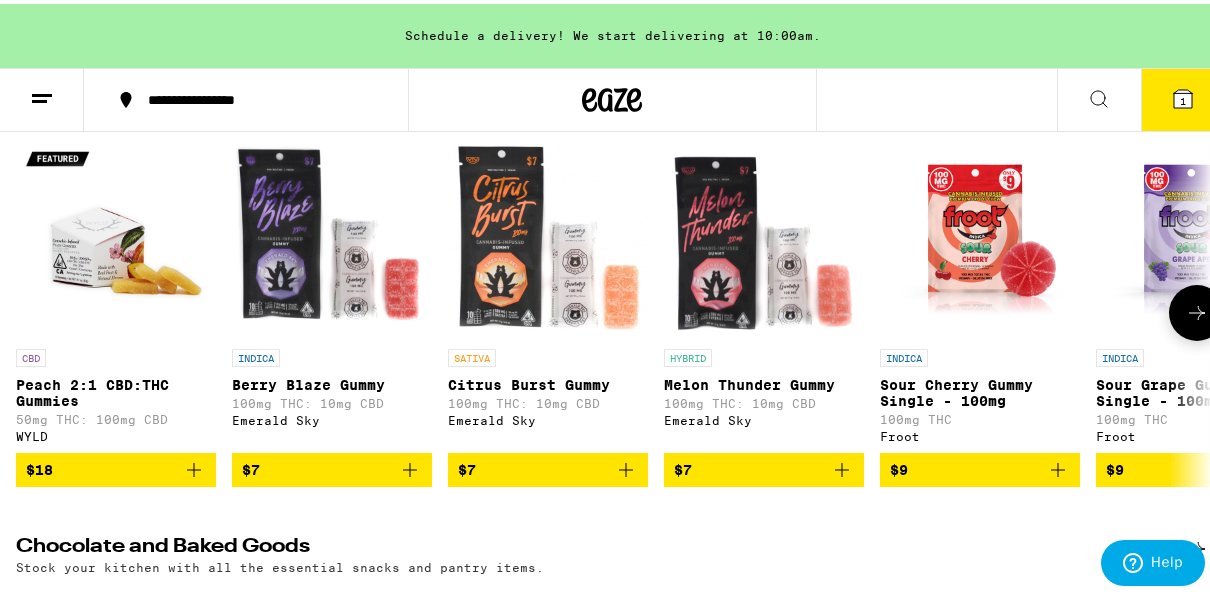 scroll, scrollTop: 280, scrollLeft: 0, axis: vertical 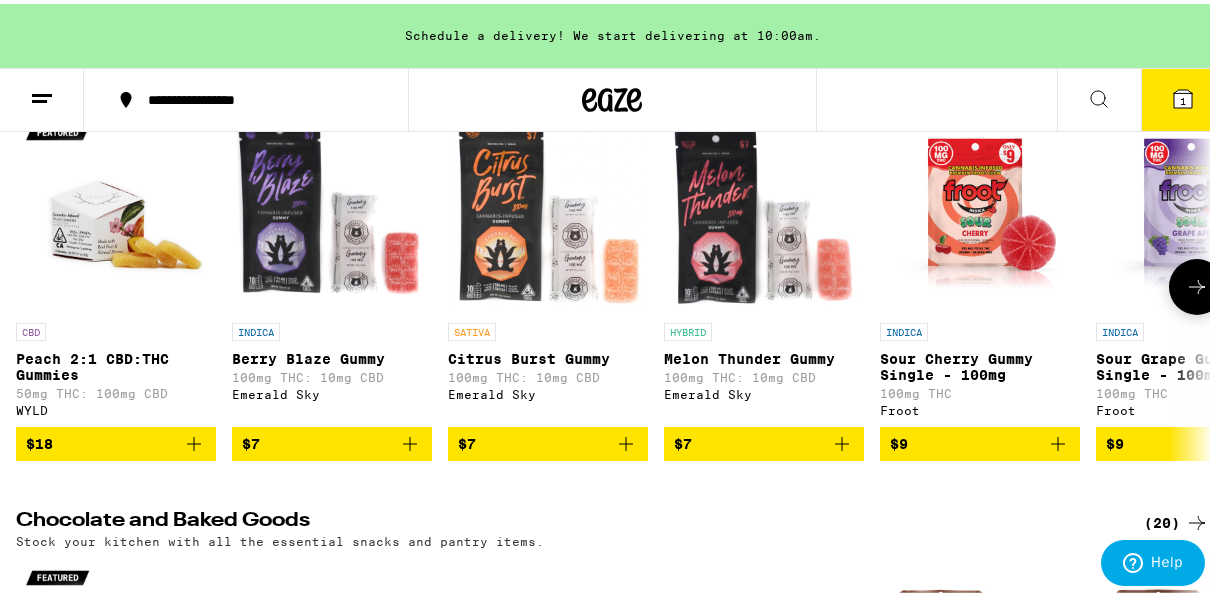 click 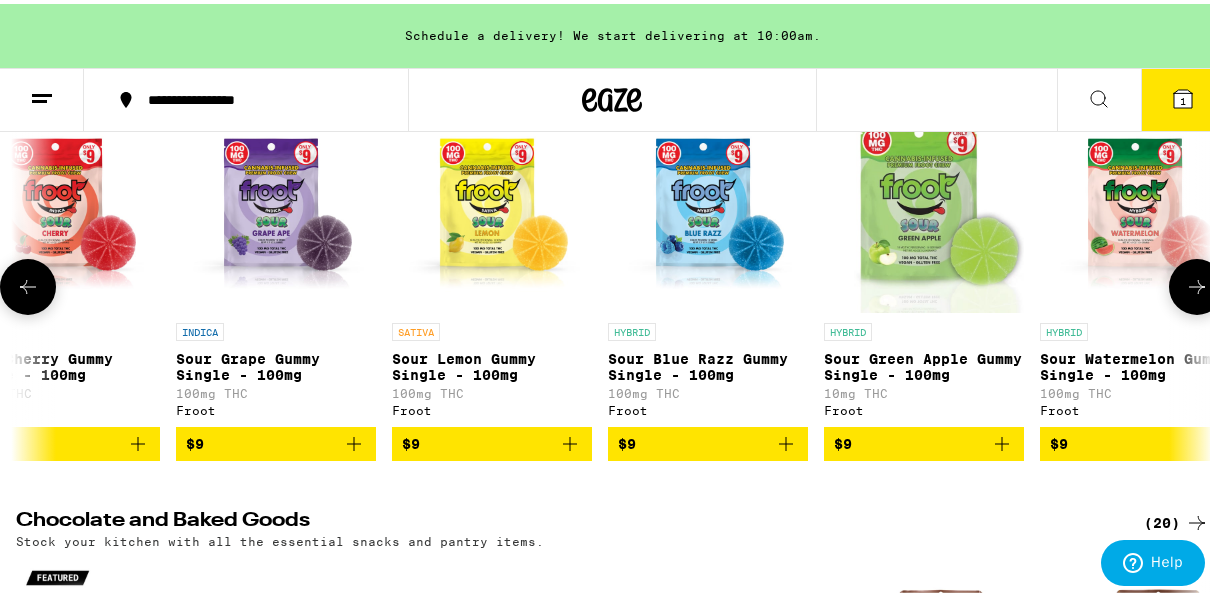 scroll, scrollTop: 0, scrollLeft: 960, axis: horizontal 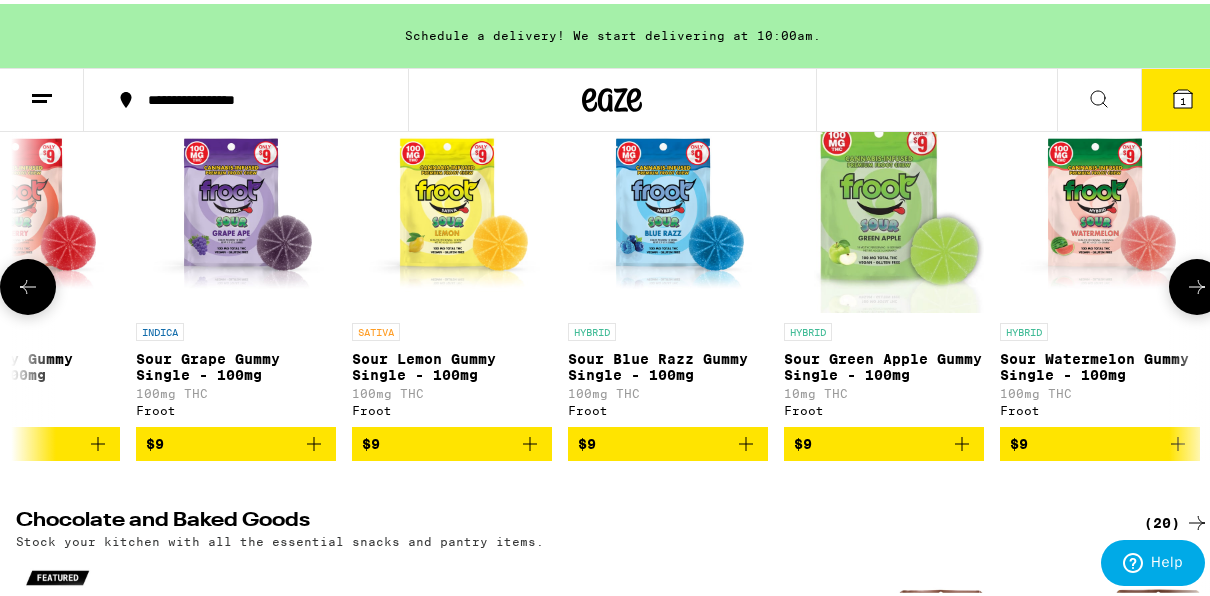 click at bounding box center (28, 283) 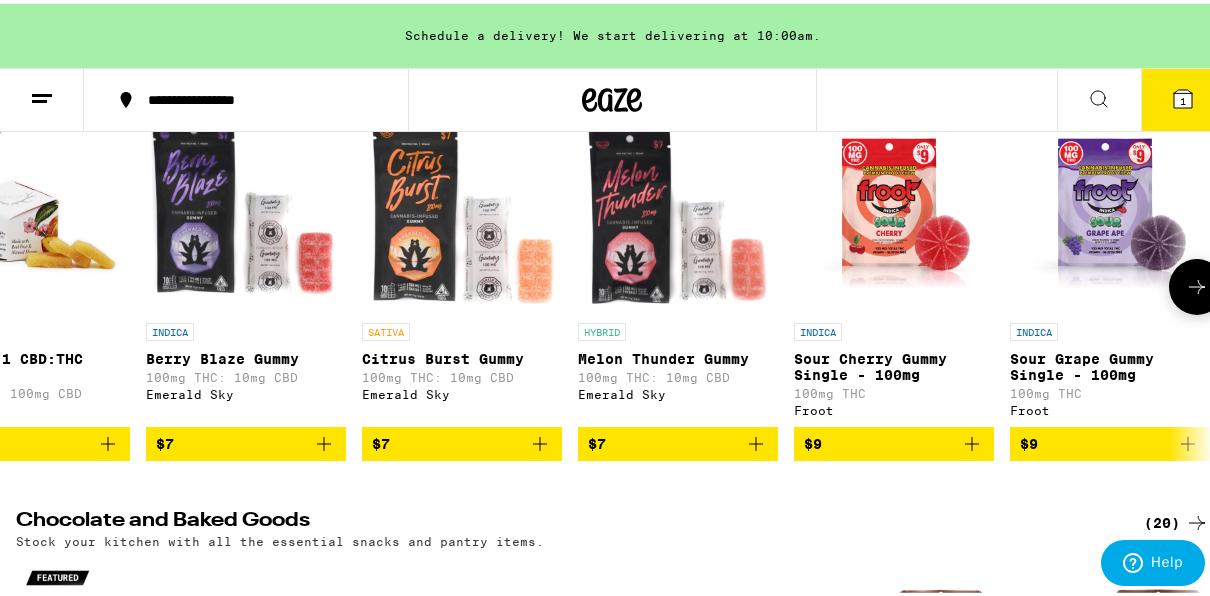 scroll, scrollTop: 0, scrollLeft: 0, axis: both 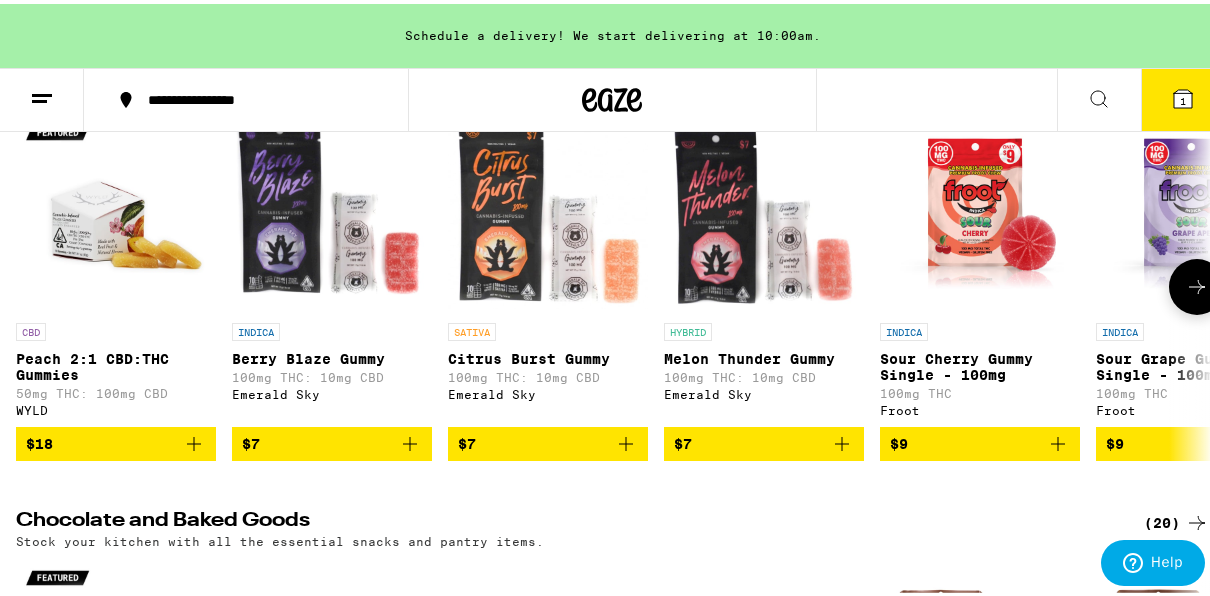 click on "$7" at bounding box center [332, 440] 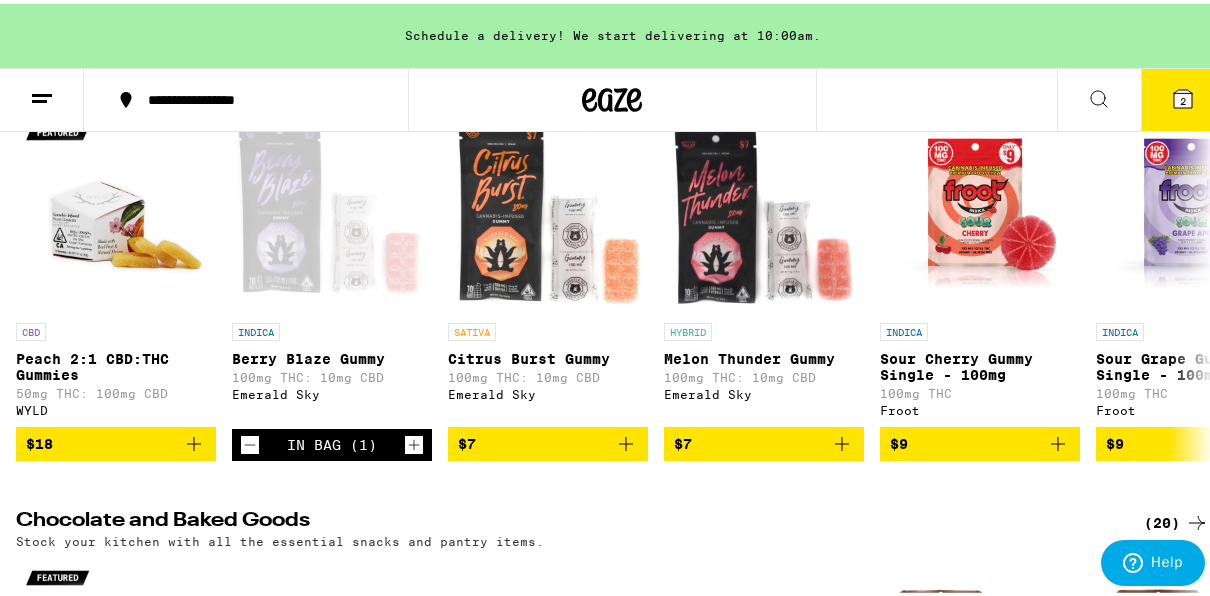 click 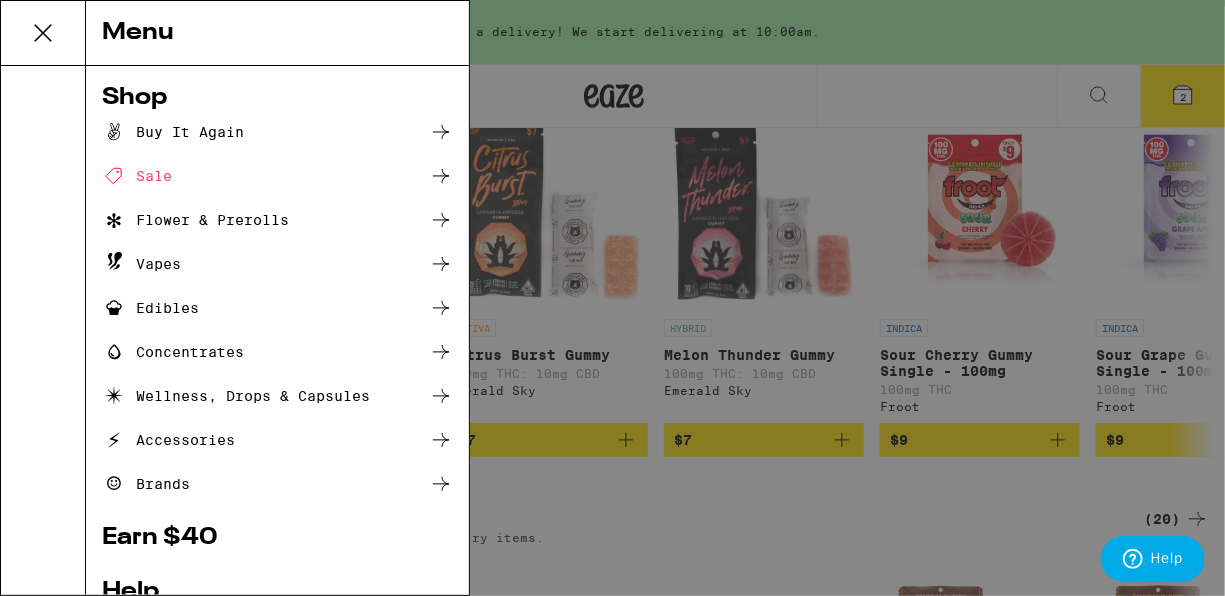 click on "Concentrates" at bounding box center (173, 352) 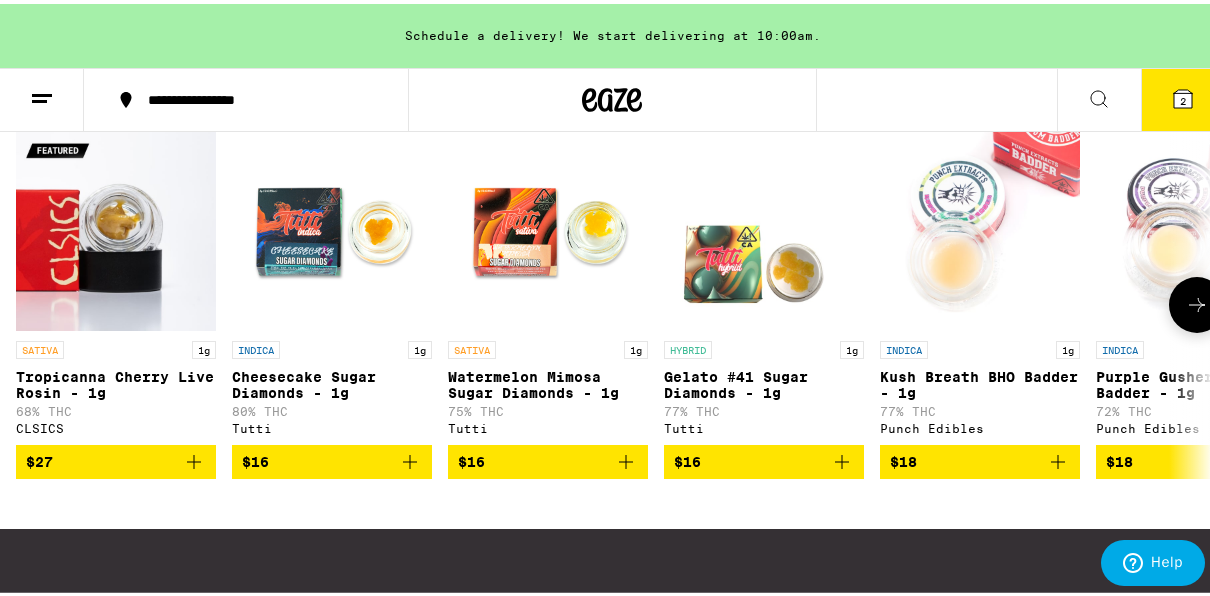 scroll, scrollTop: 280, scrollLeft: 0, axis: vertical 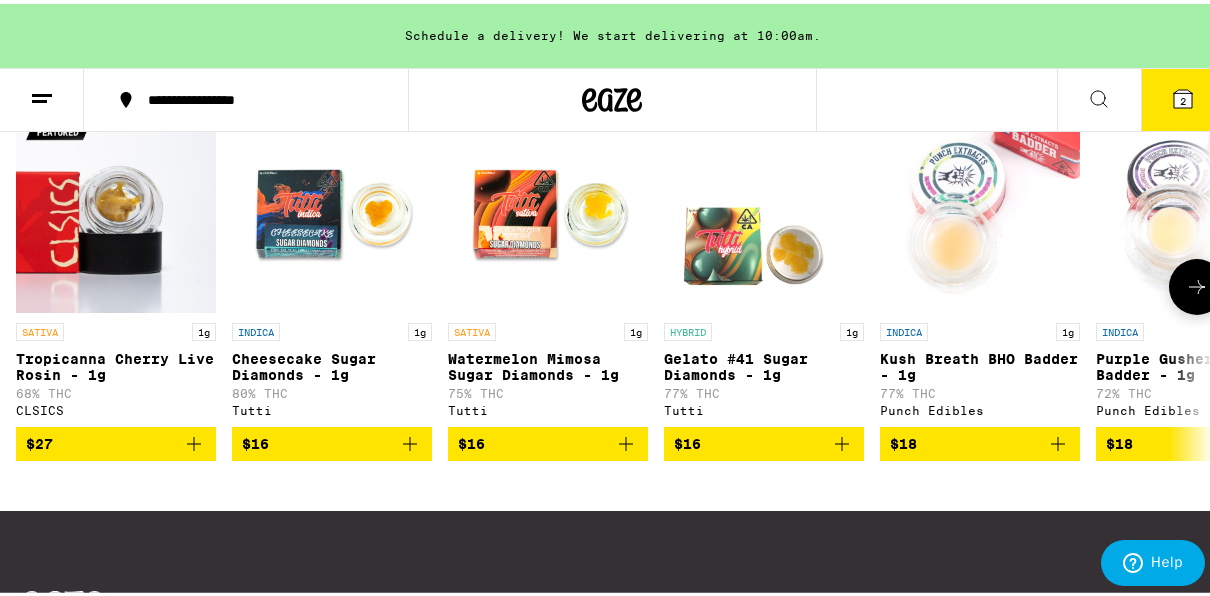 click on "$16" at bounding box center [548, 440] 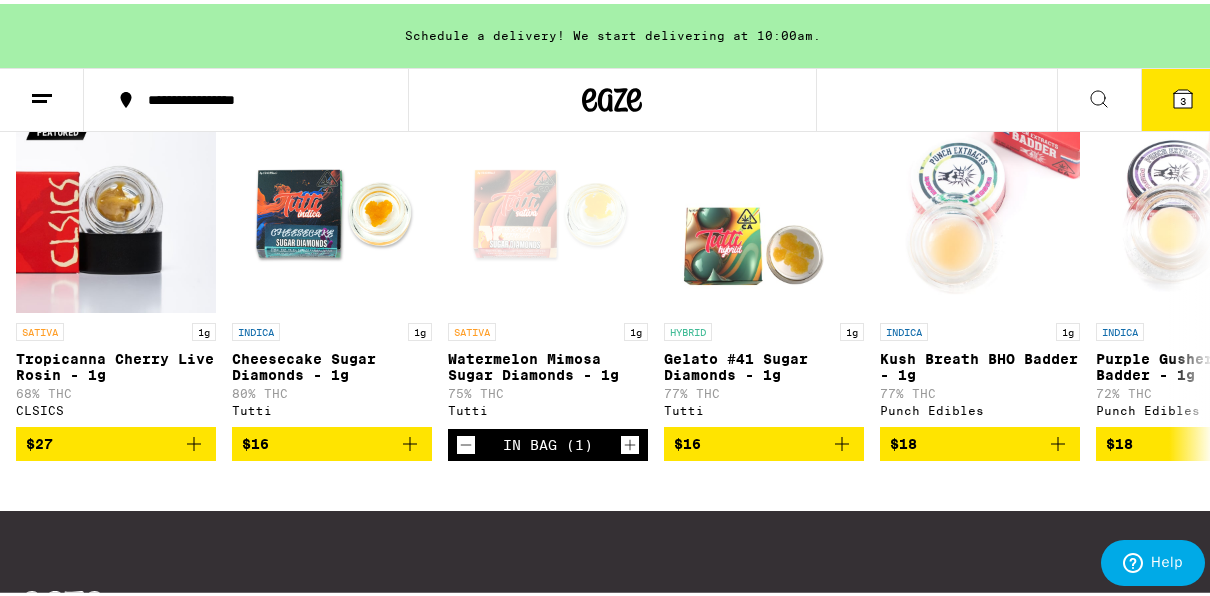 click on "3" at bounding box center [1183, 96] 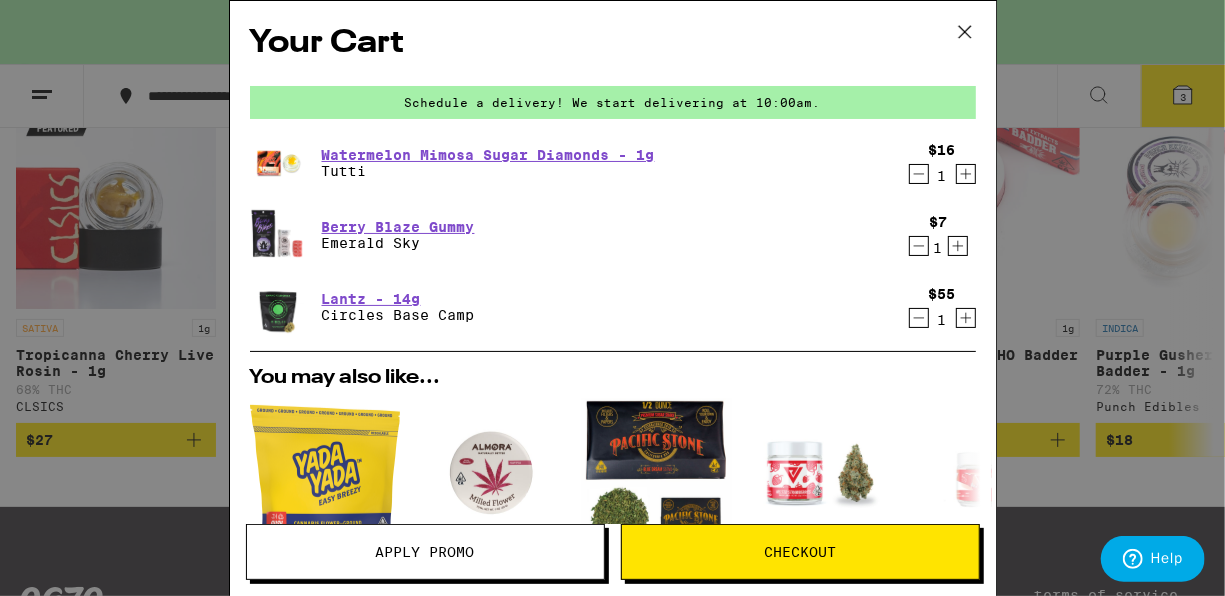type 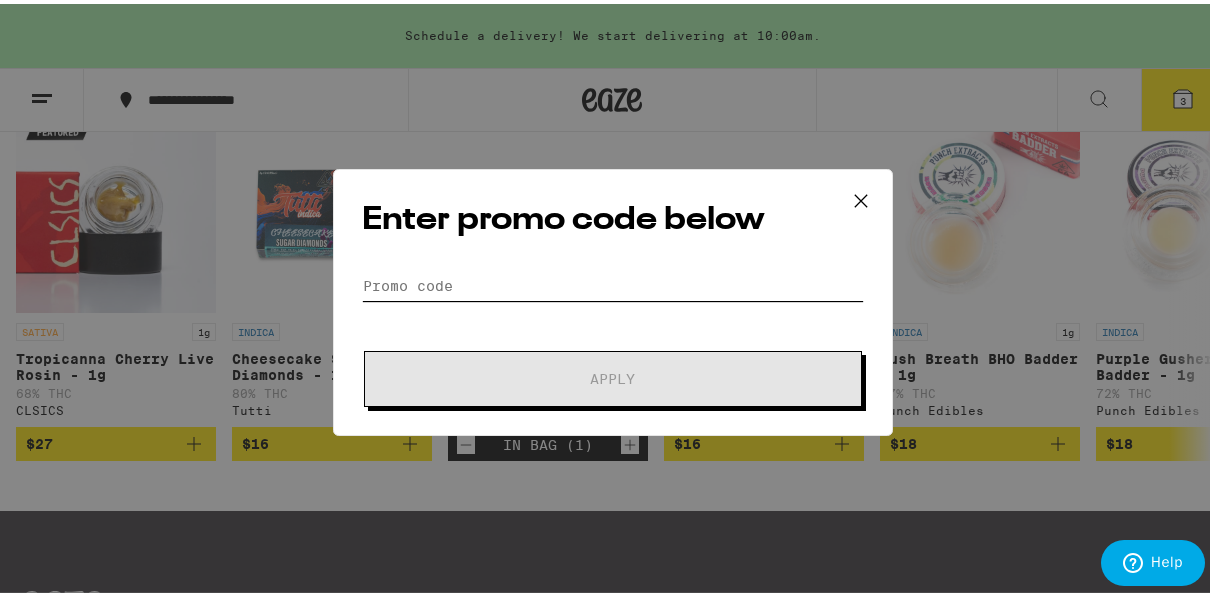 click on "Promo Code" at bounding box center (613, 282) 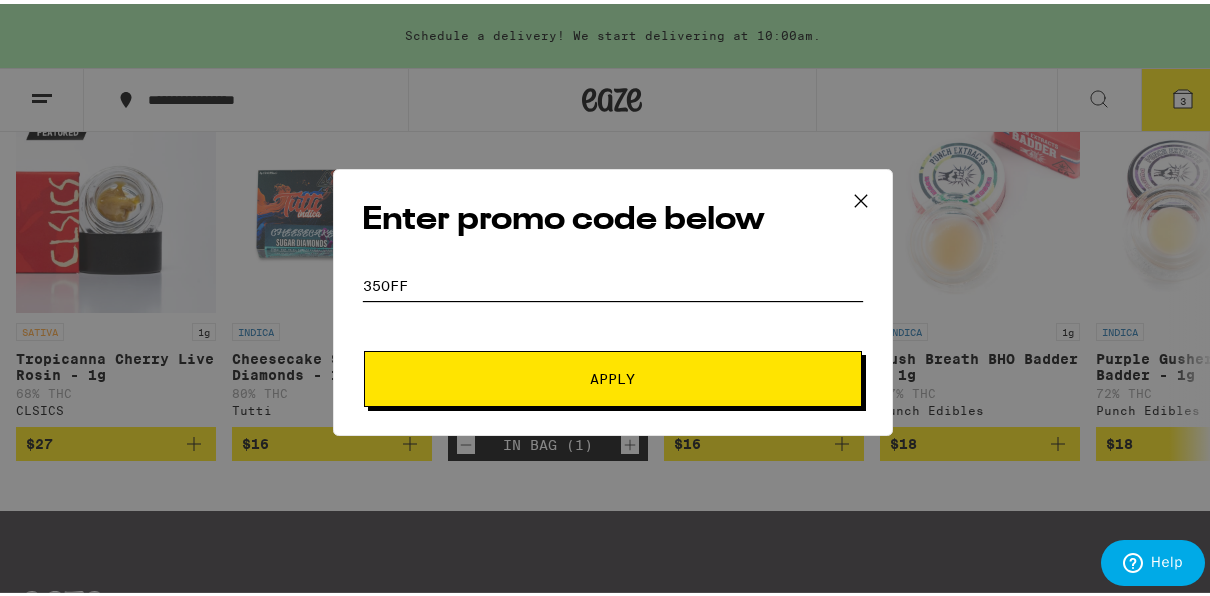 type on "35off" 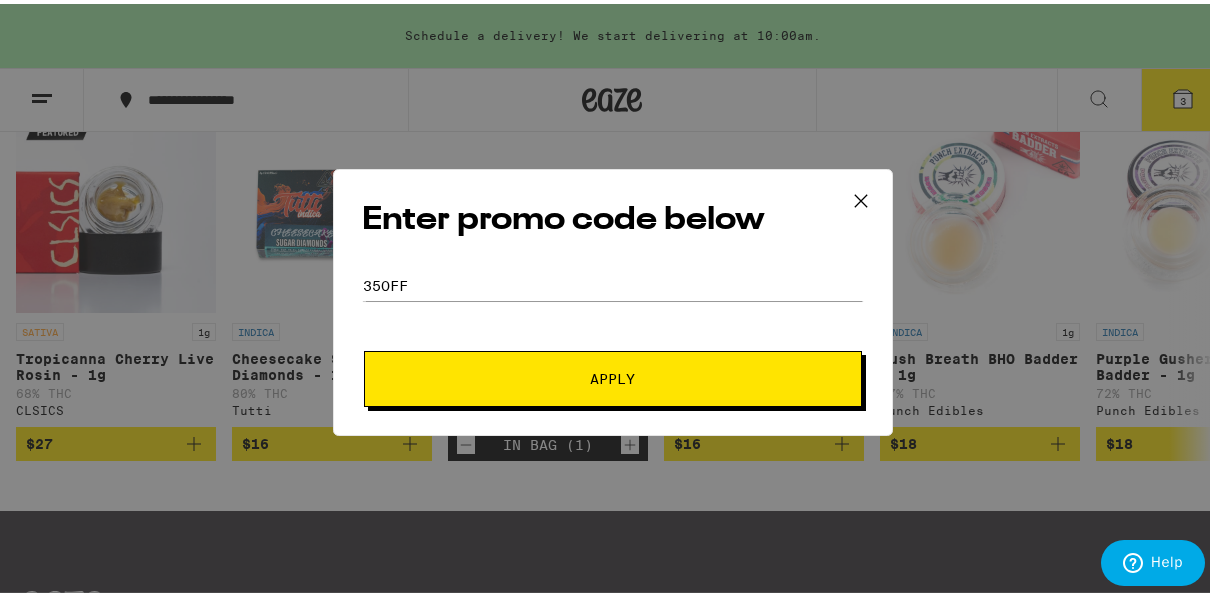 click on "Apply" at bounding box center (613, 375) 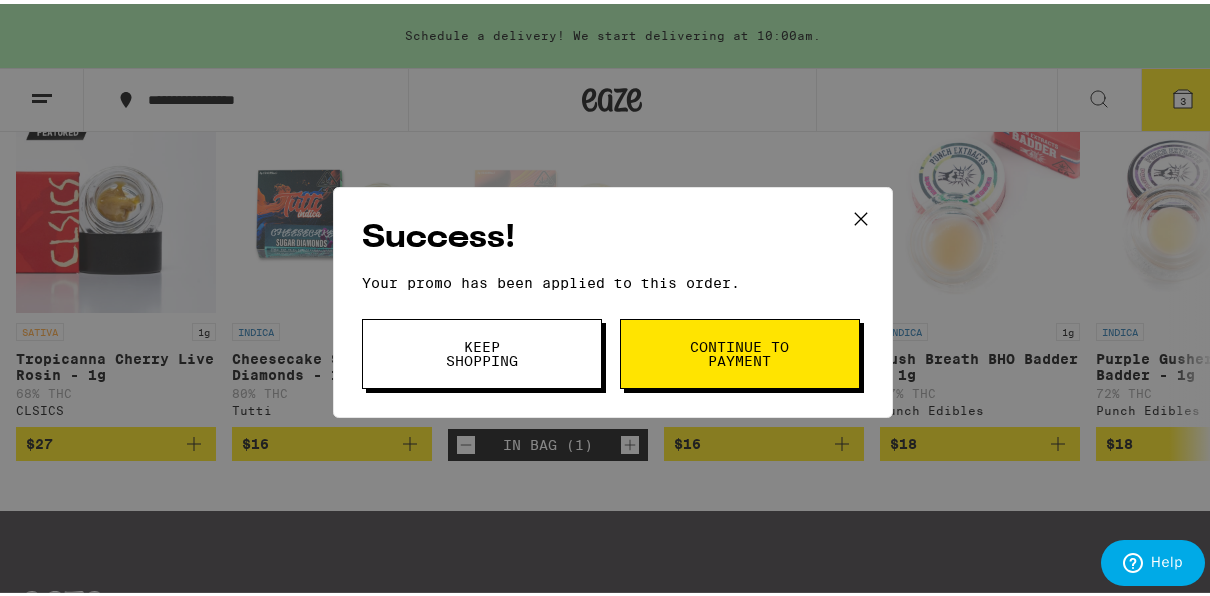 click on "Continue to payment" at bounding box center [740, 350] 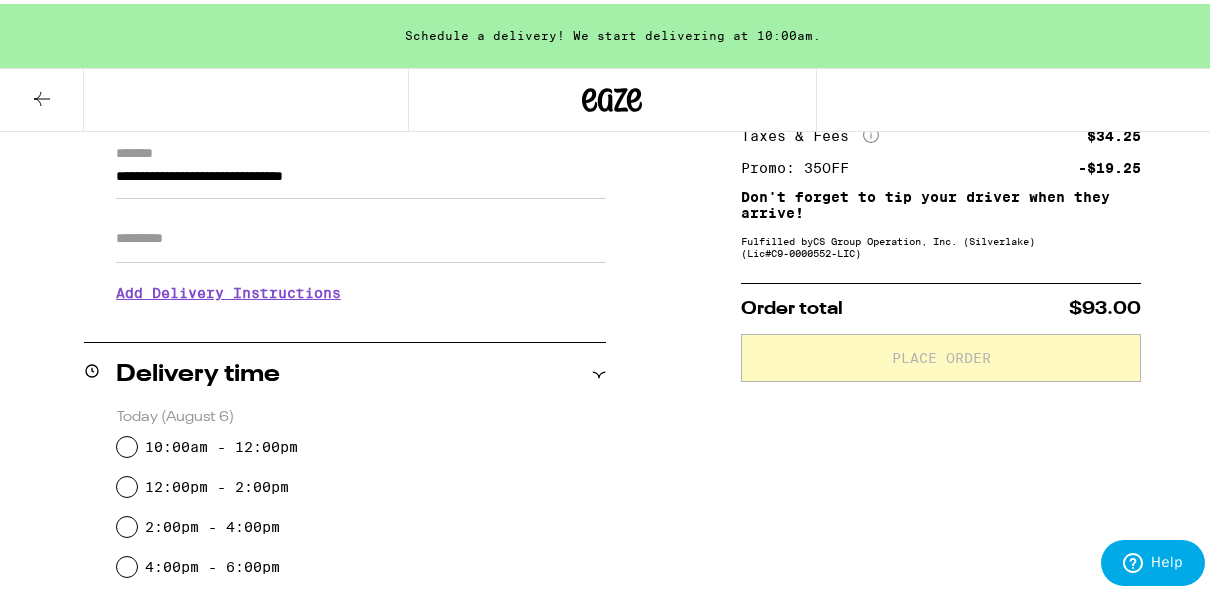 scroll, scrollTop: 320, scrollLeft: 0, axis: vertical 